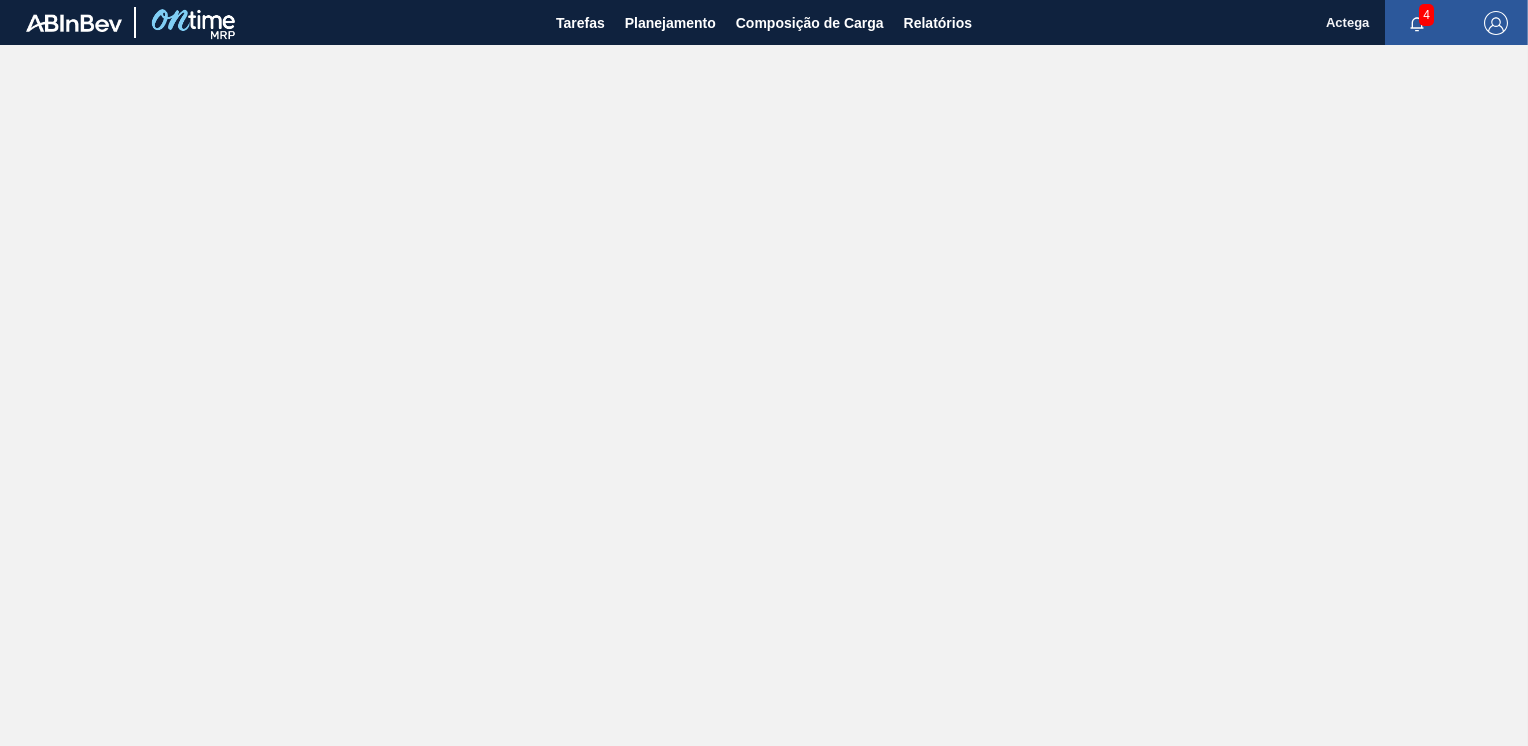 scroll, scrollTop: 0, scrollLeft: 0, axis: both 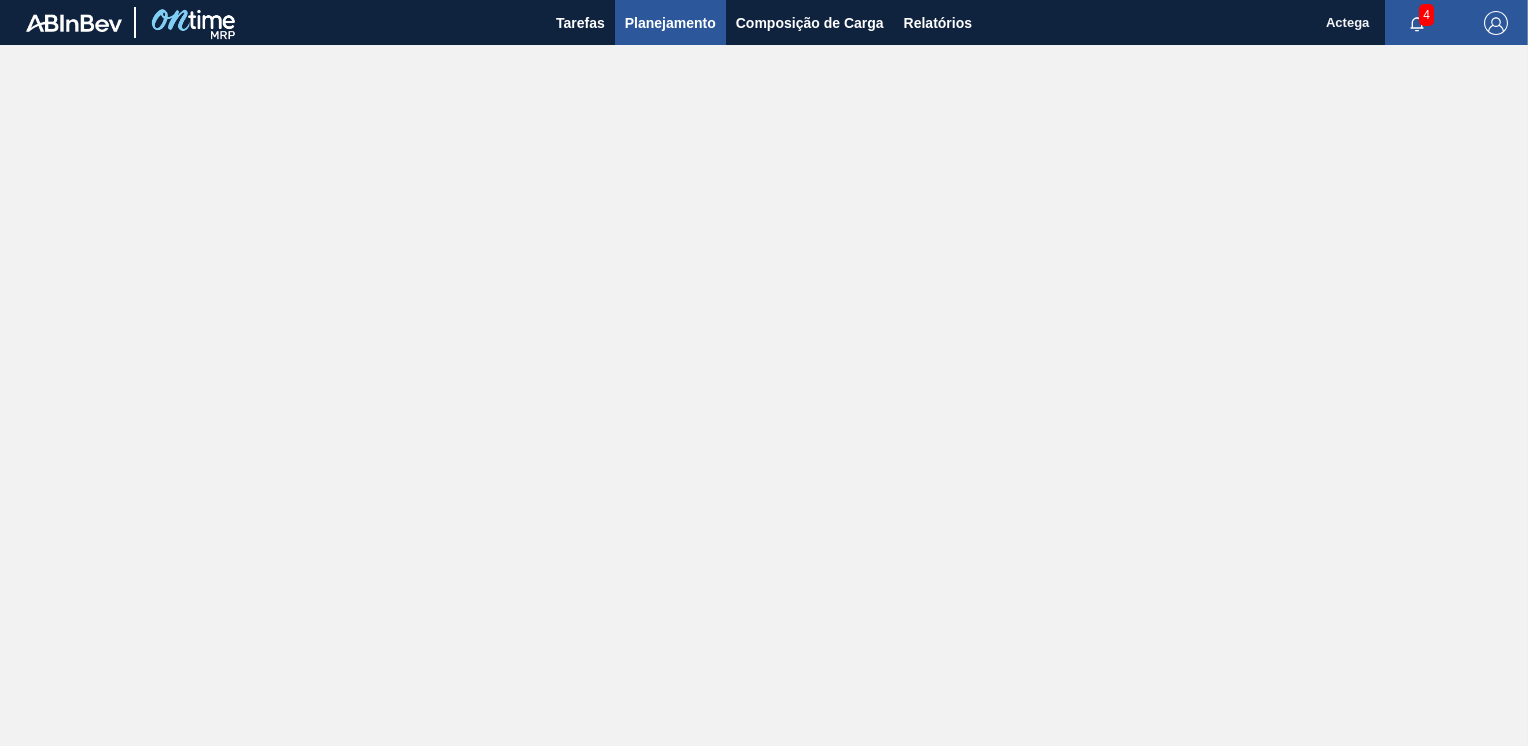 click on "Planejamento" at bounding box center [670, 23] 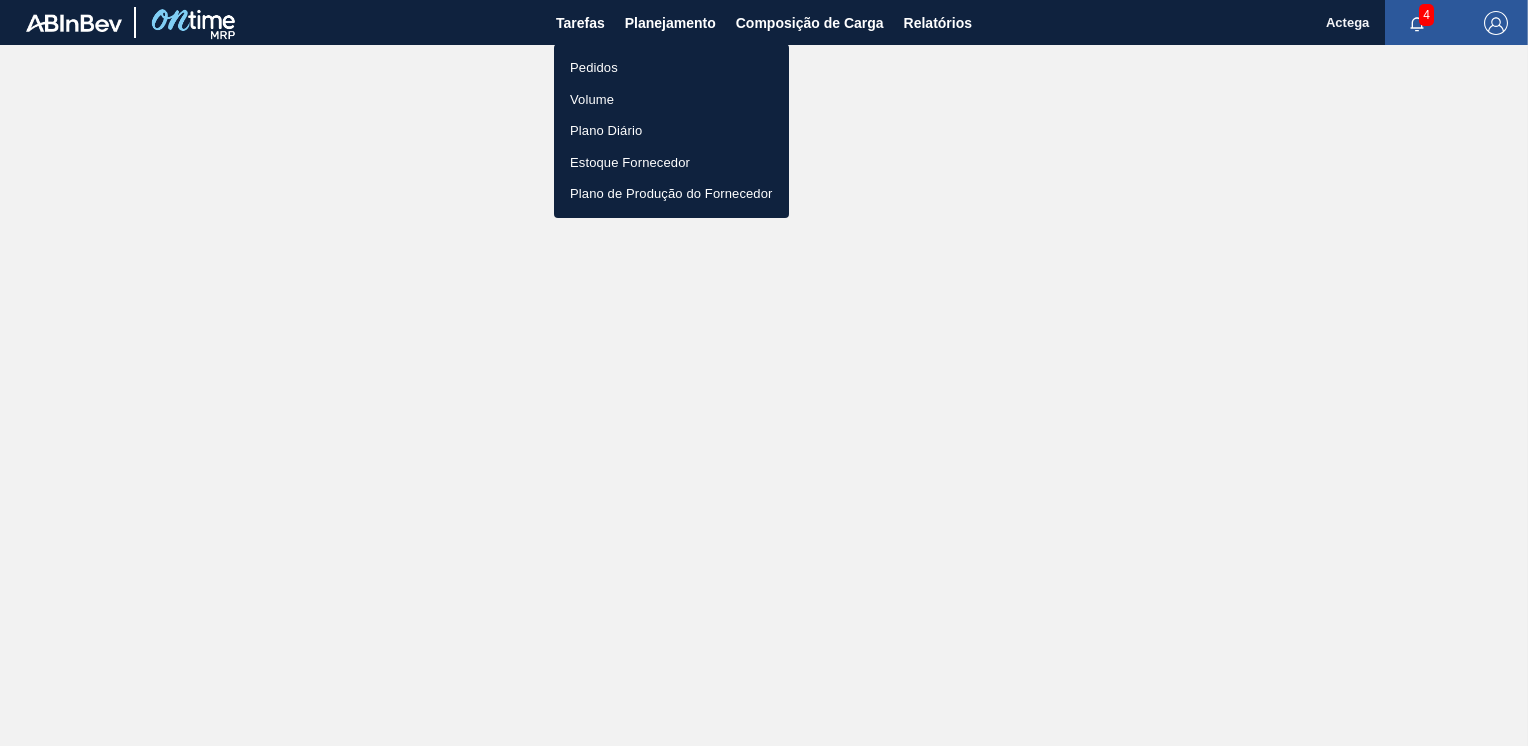 click at bounding box center [764, 373] 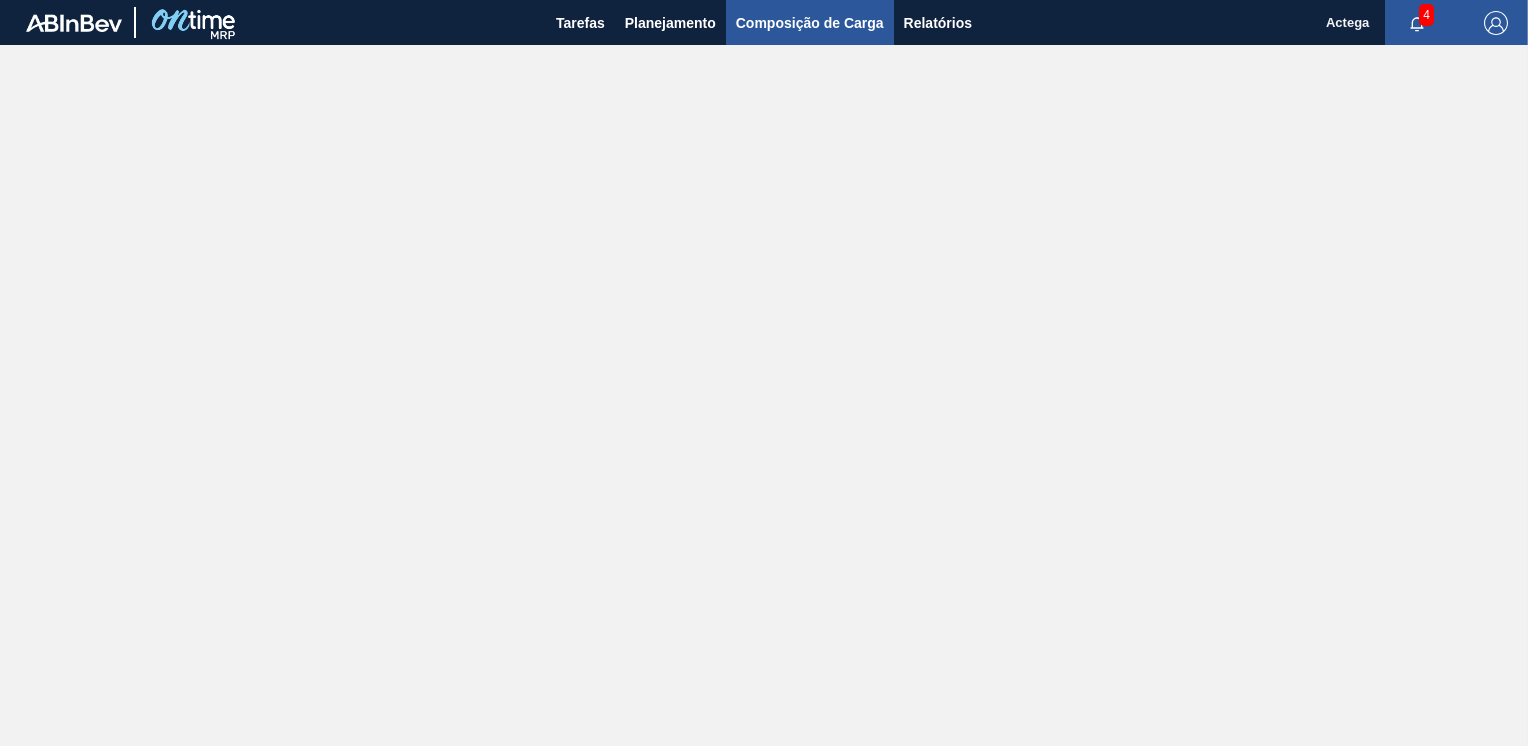 click on "Composição de Carga" at bounding box center (810, 23) 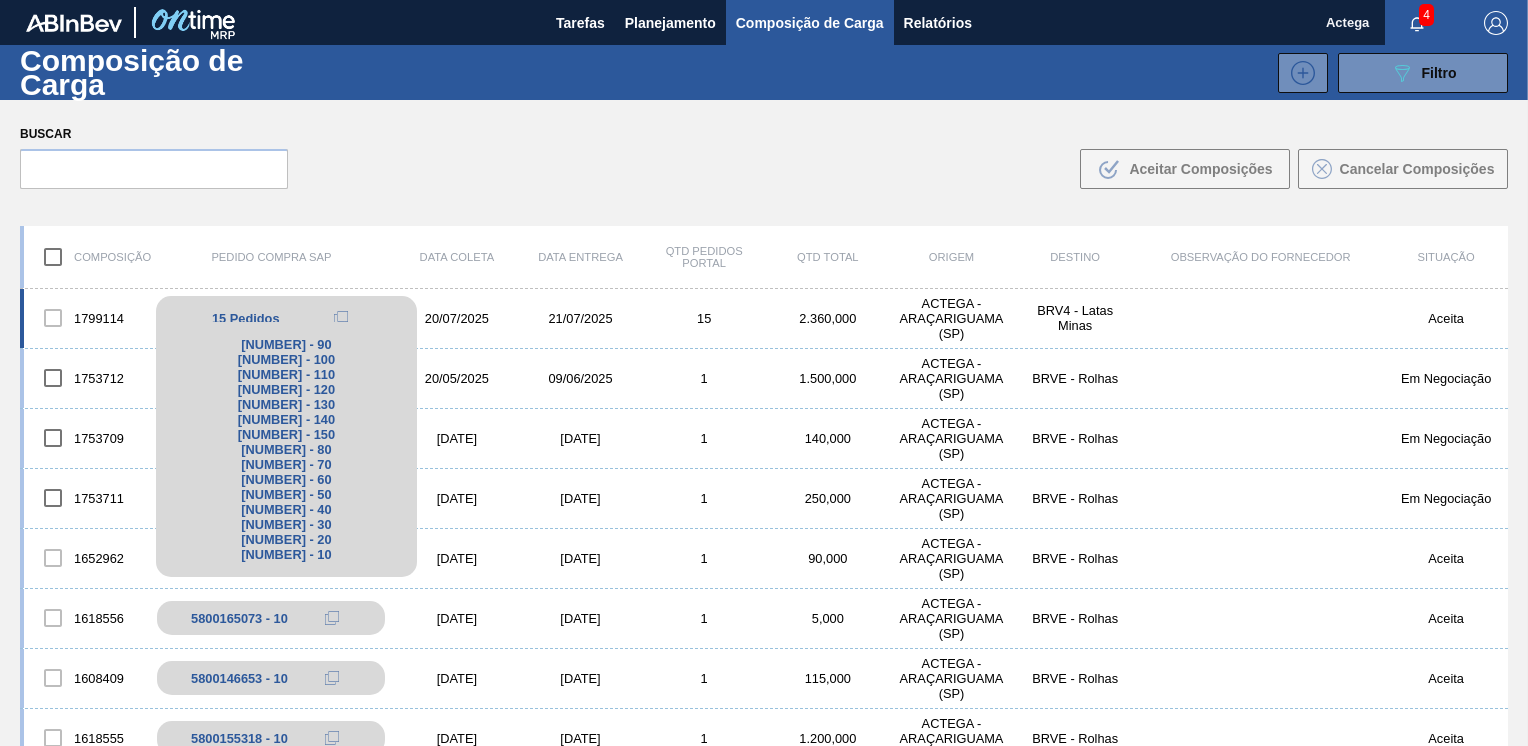 click on "[NUMBER] - 90 [NUMBER] - 100 [NUMBER] - 110 [NUMBER] - 120 [NUMBER] - 130 [NUMBER] - 140 [NUMBER] - 150 [NUMBER] - 80 [NUMBER] - 70 [NUMBER] - 60 [NUMBER] - 50 [NUMBER] - 40 [NUMBER] - 30 [NUMBER] - 20 [NUMBER] - 10" at bounding box center (286, 449) 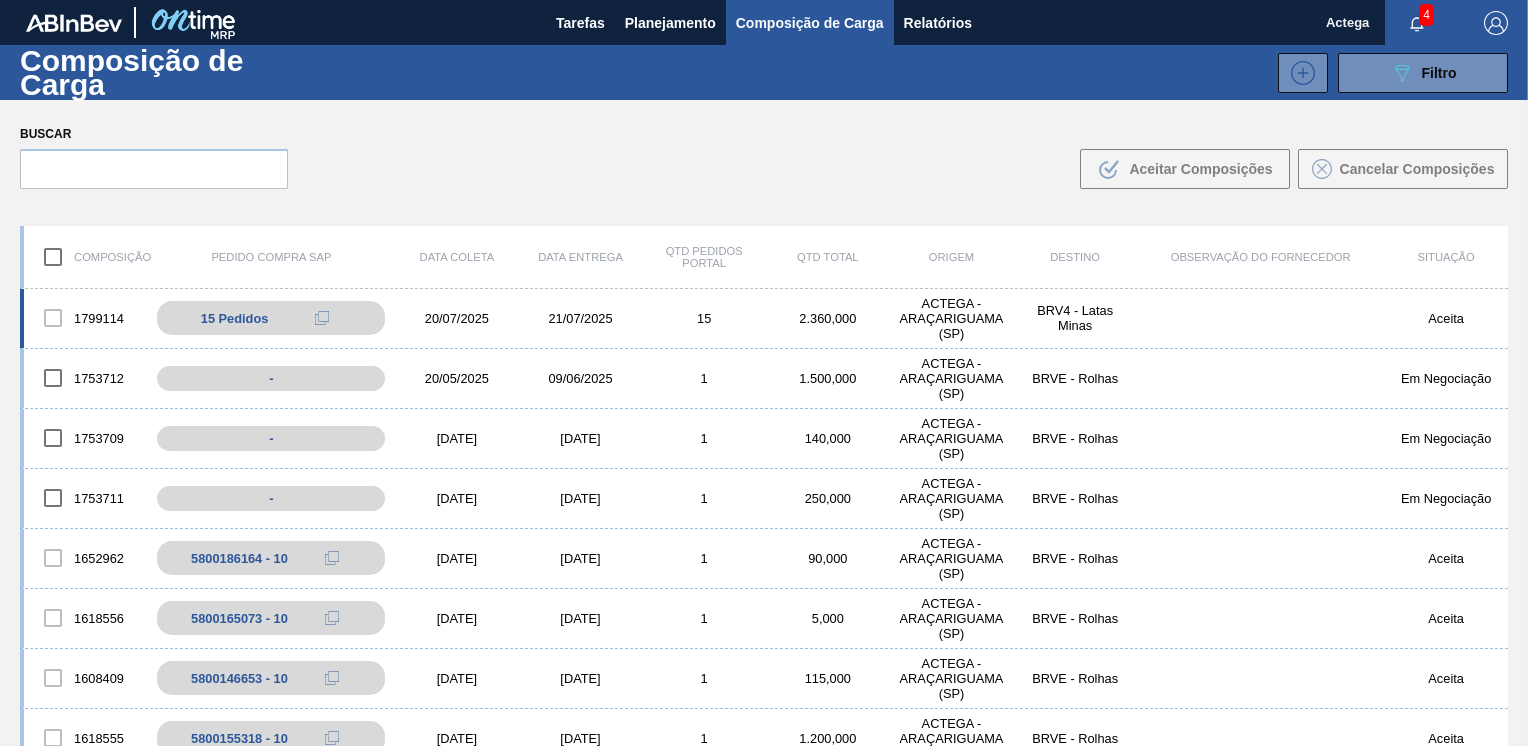 click on "[NUMBER] - 15 Pedidos  [NUMBER] - 90 [NUMBER] - 100 [NUMBER] - 110 [NUMBER] - 120 [NUMBER] - 130 [NUMBER] - 140 [NUMBER] - 150 [NUMBER] - 80 [NUMBER] - 70 [NUMBER] - 60 [NUMBER] - 50 [NUMBER] - 40 [NUMBER] - 30 [NUMBER] - 20 [NUMBER] - 10 [DATE] [DATE] 15 2.360,000 ACTEGA - [CITY] ([STATE]) BRV4 - Latas Minas Aceita" at bounding box center [764, 319] 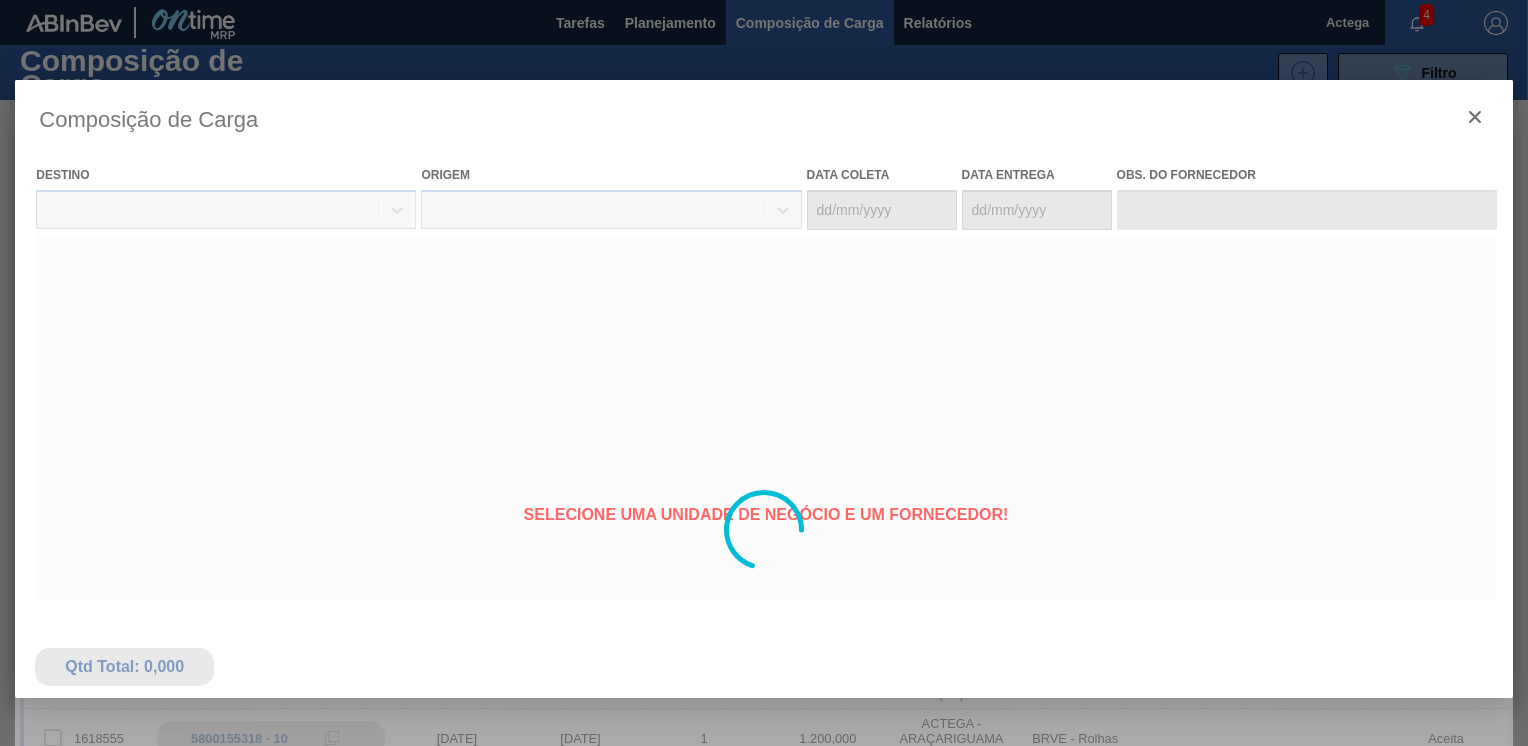 type on "20/07/2025" 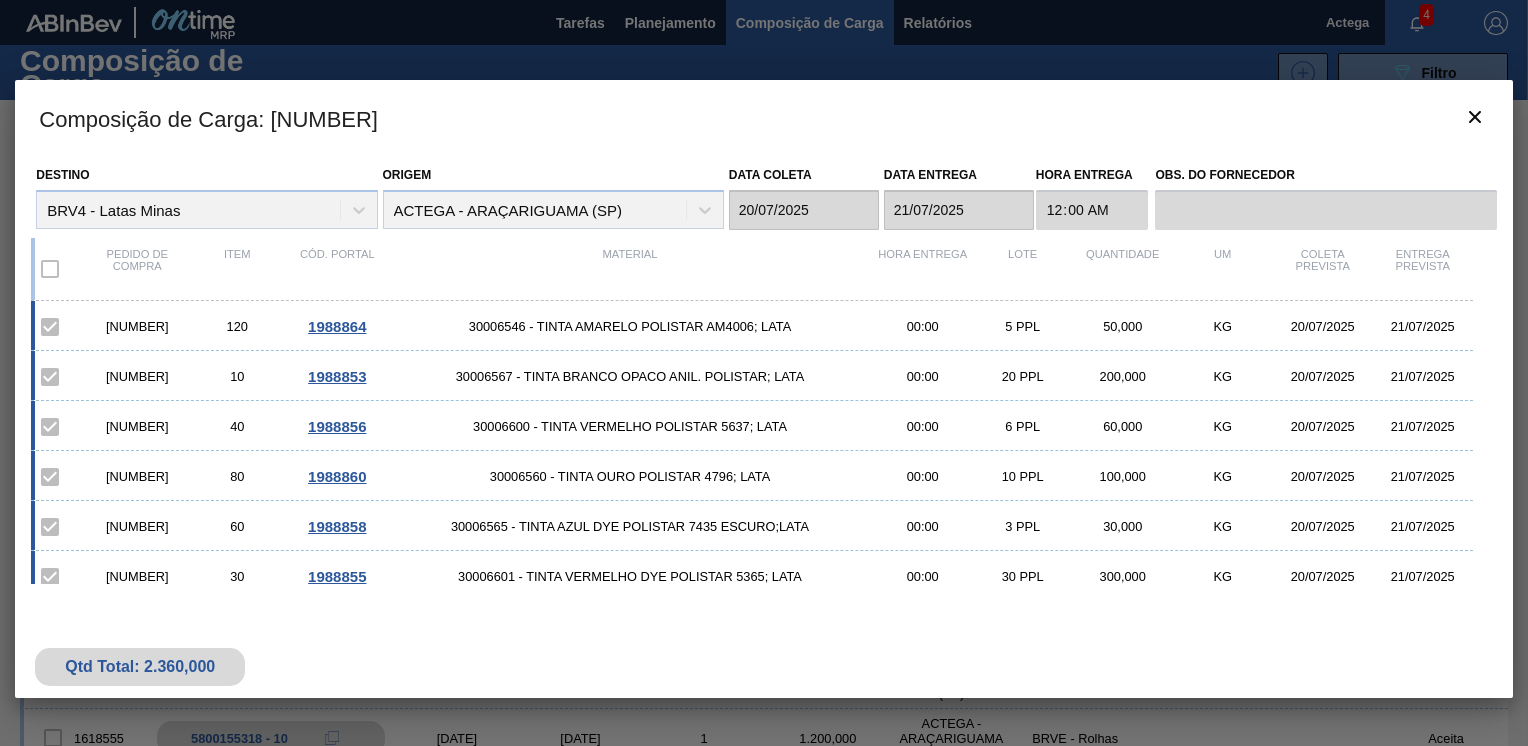 drag, startPoint x: 158, startPoint y: 321, endPoint x: 91, endPoint y: 316, distance: 67.18631 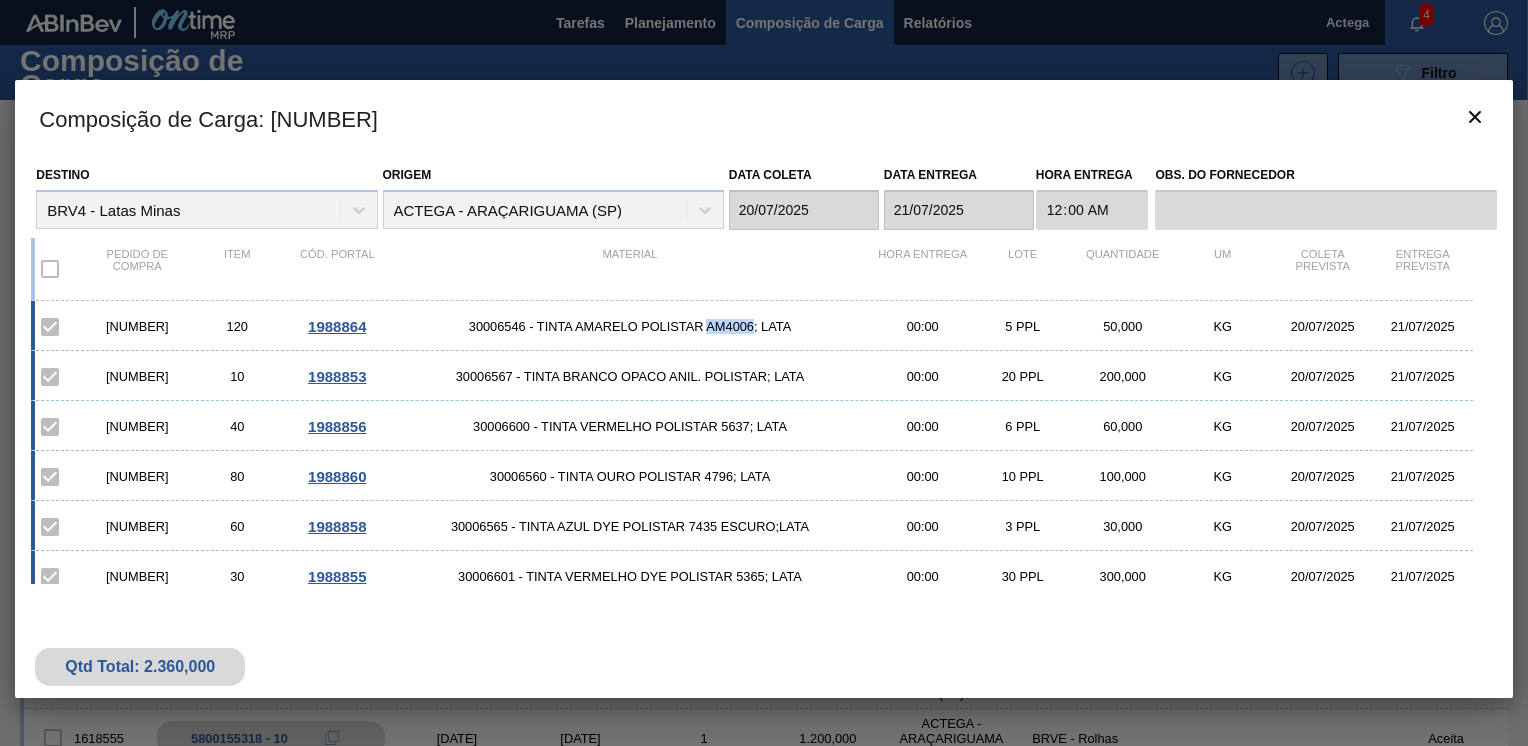 drag, startPoint x: 706, startPoint y: 322, endPoint x: 750, endPoint y: 323, distance: 44.011364 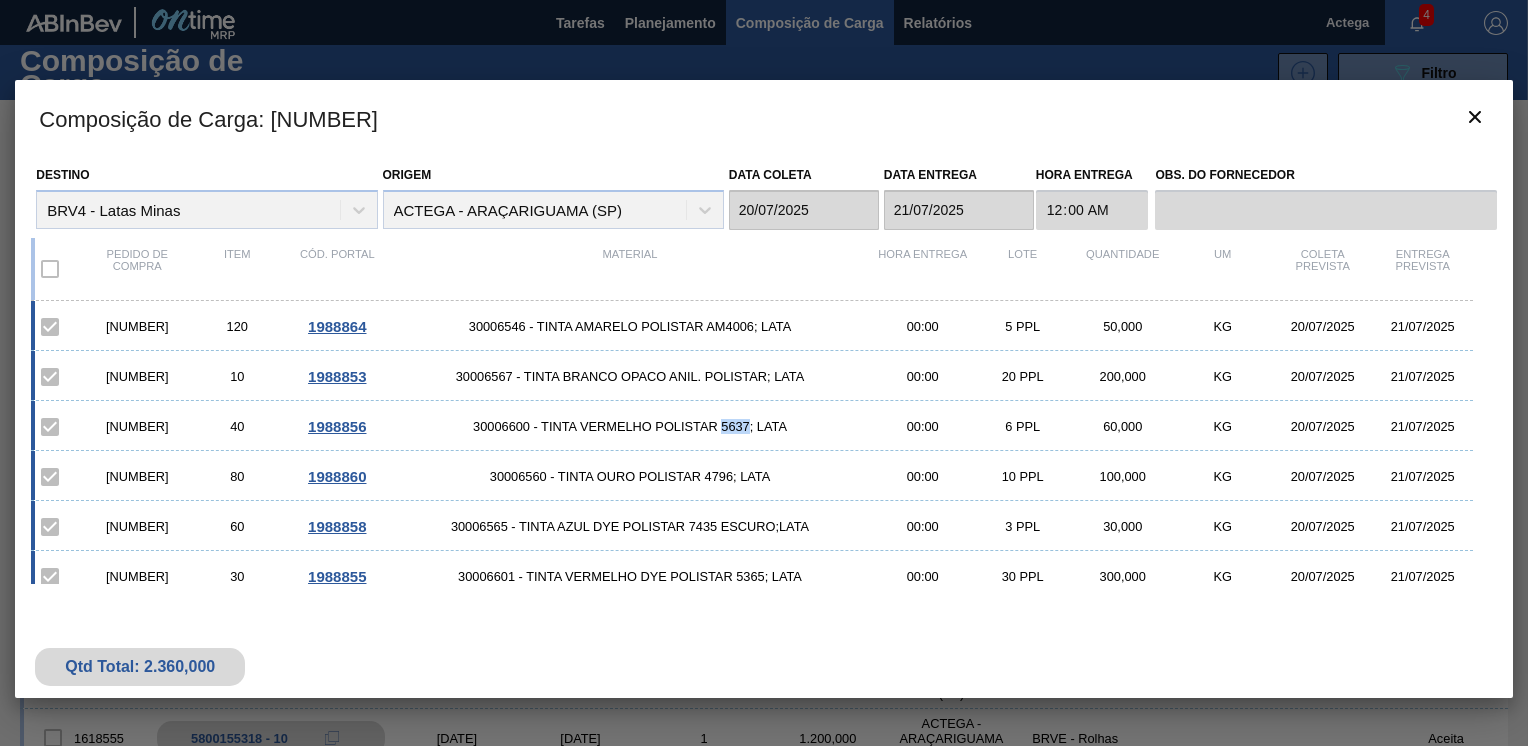 drag, startPoint x: 721, startPoint y: 425, endPoint x: 747, endPoint y: 433, distance: 27.202942 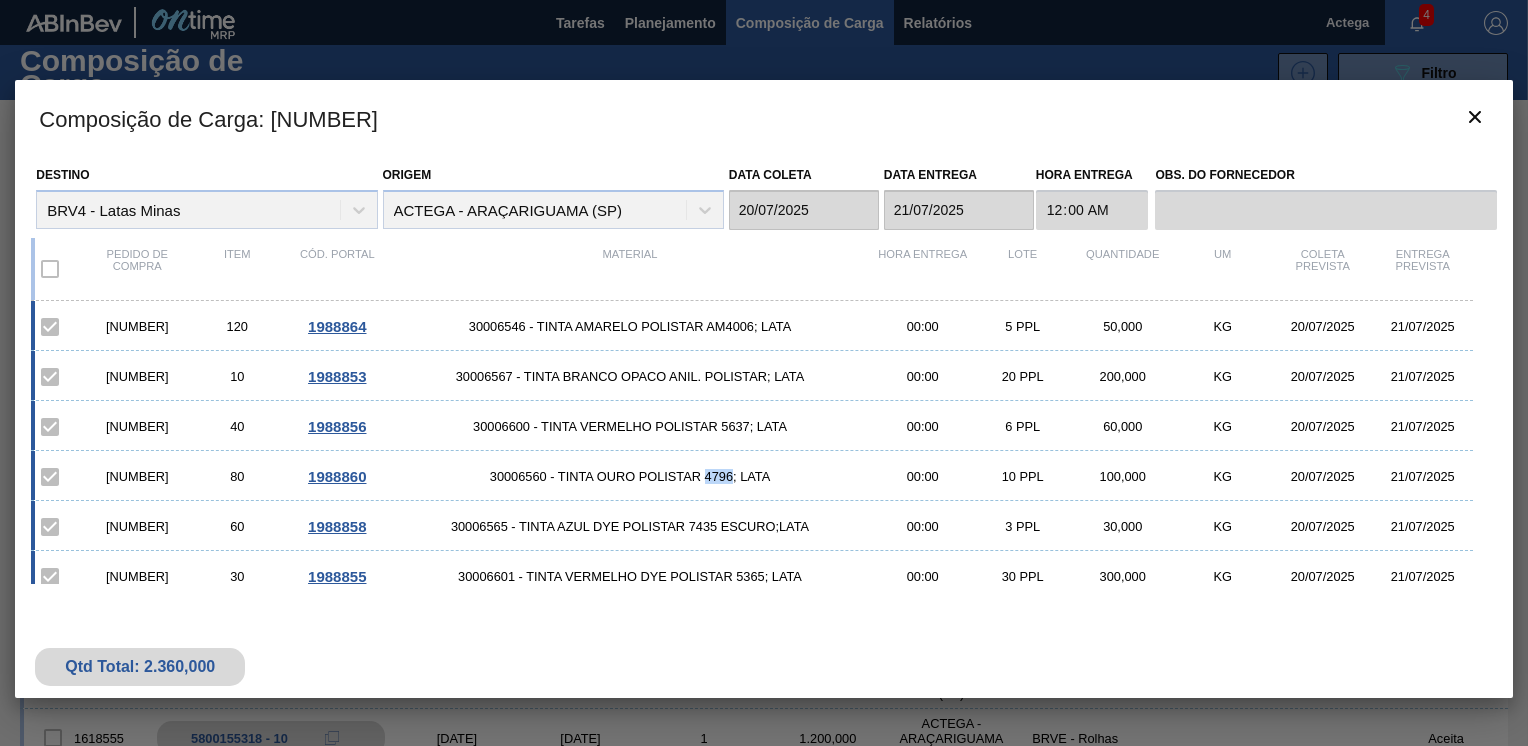 drag, startPoint x: 704, startPoint y: 477, endPoint x: 729, endPoint y: 480, distance: 25.179358 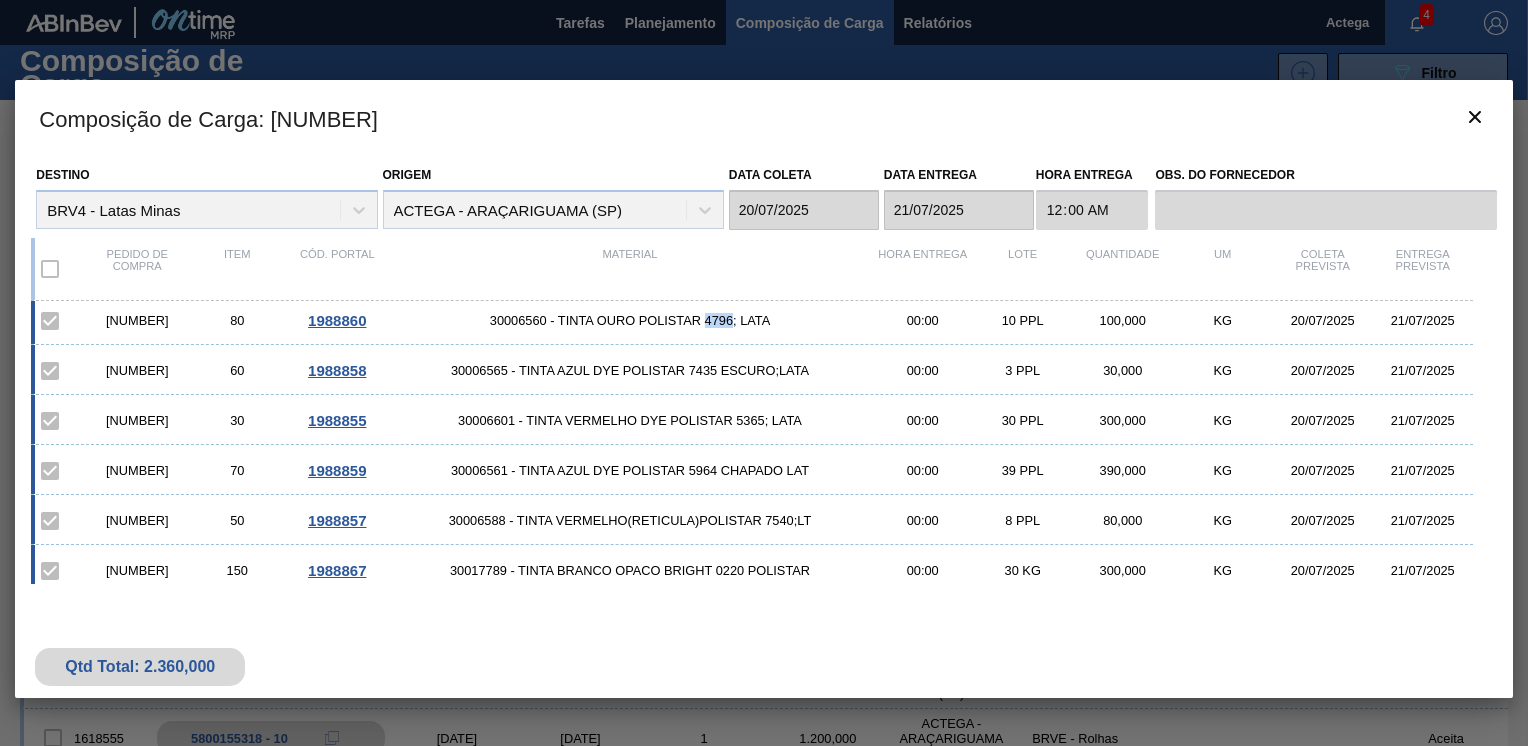 scroll, scrollTop: 200, scrollLeft: 0, axis: vertical 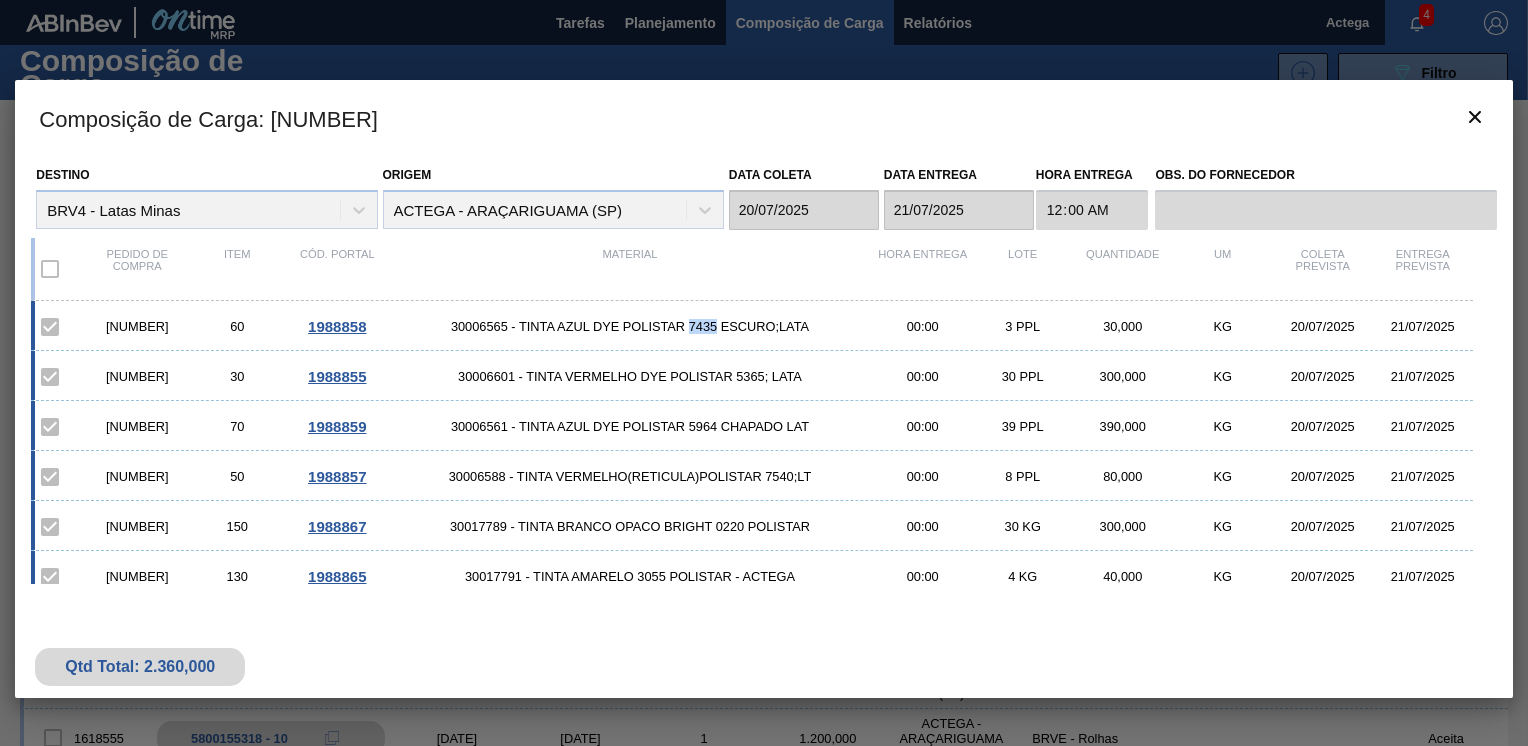 drag, startPoint x: 689, startPoint y: 326, endPoint x: 713, endPoint y: 330, distance: 24.33105 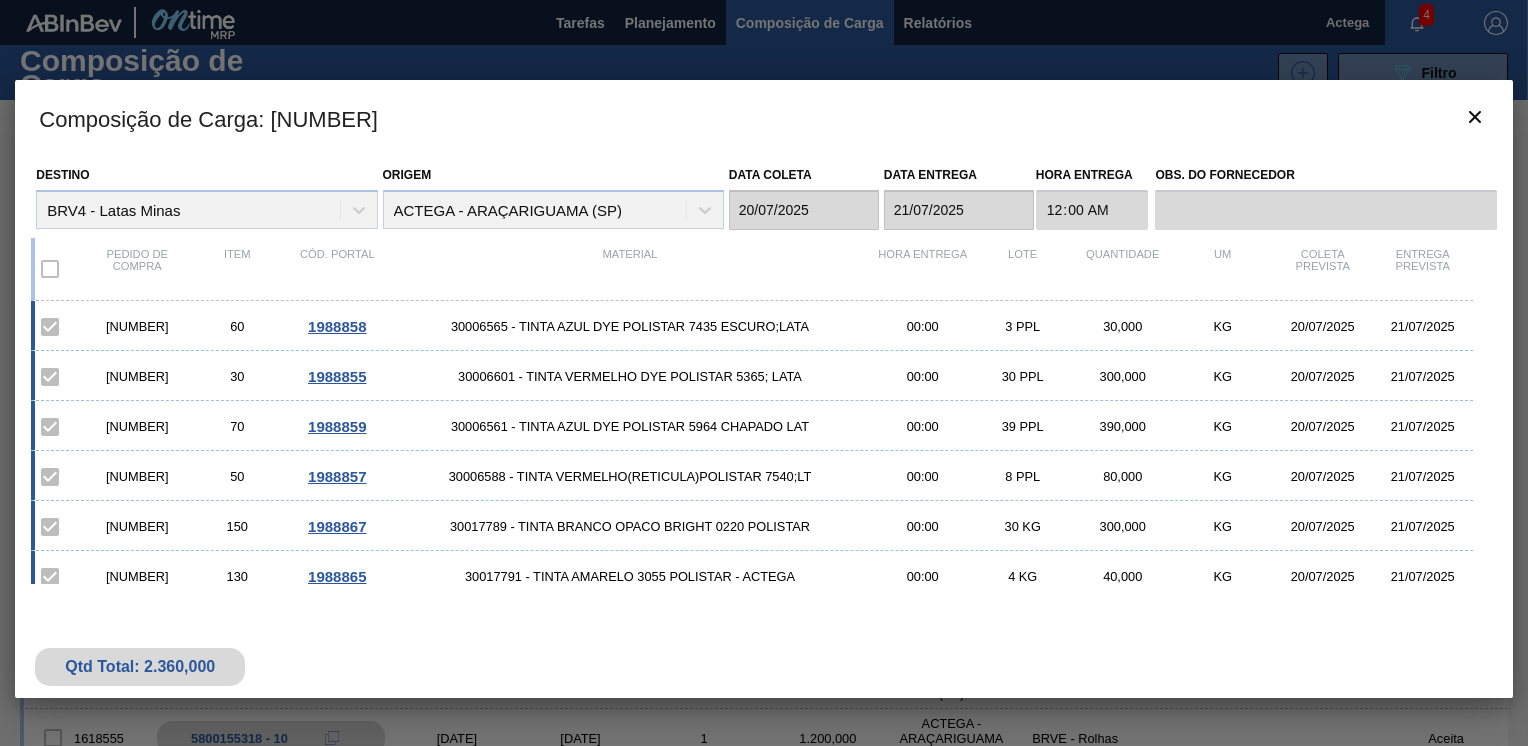click on "30006601 - TINTA VERMELHO DYE POLISTAR 5365; LATA" at bounding box center (629, 376) 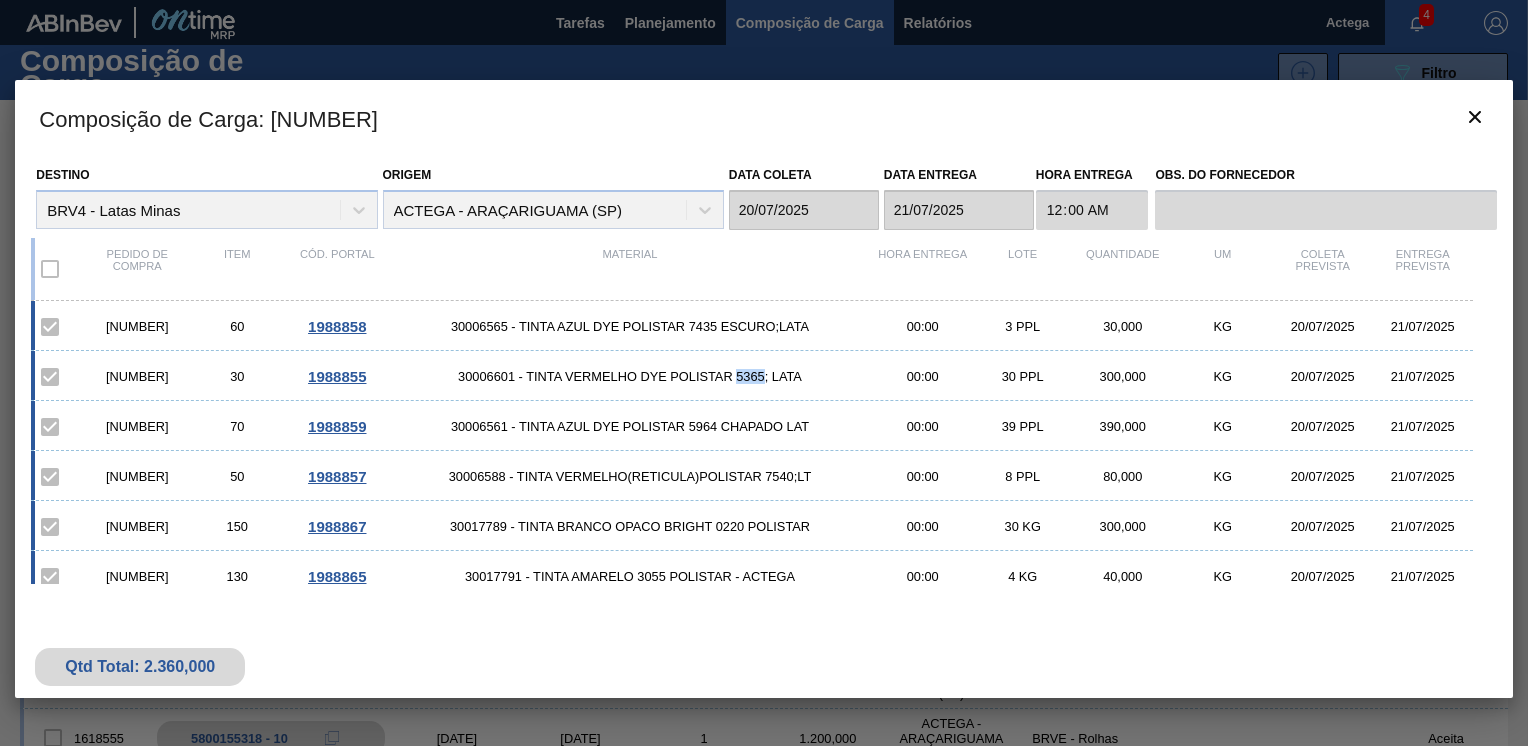 drag, startPoint x: 737, startPoint y: 377, endPoint x: 760, endPoint y: 380, distance: 23.194826 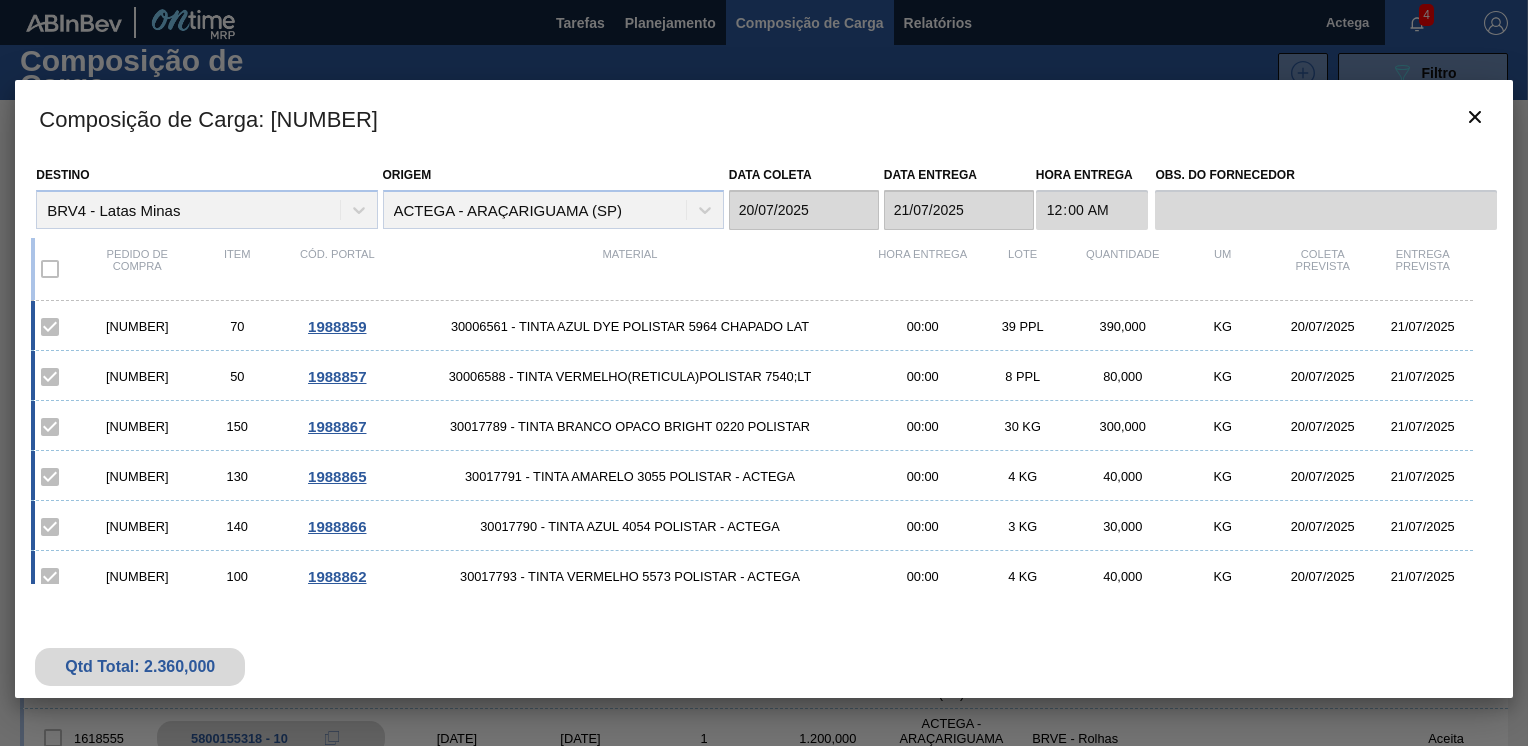 scroll, scrollTop: 200, scrollLeft: 0, axis: vertical 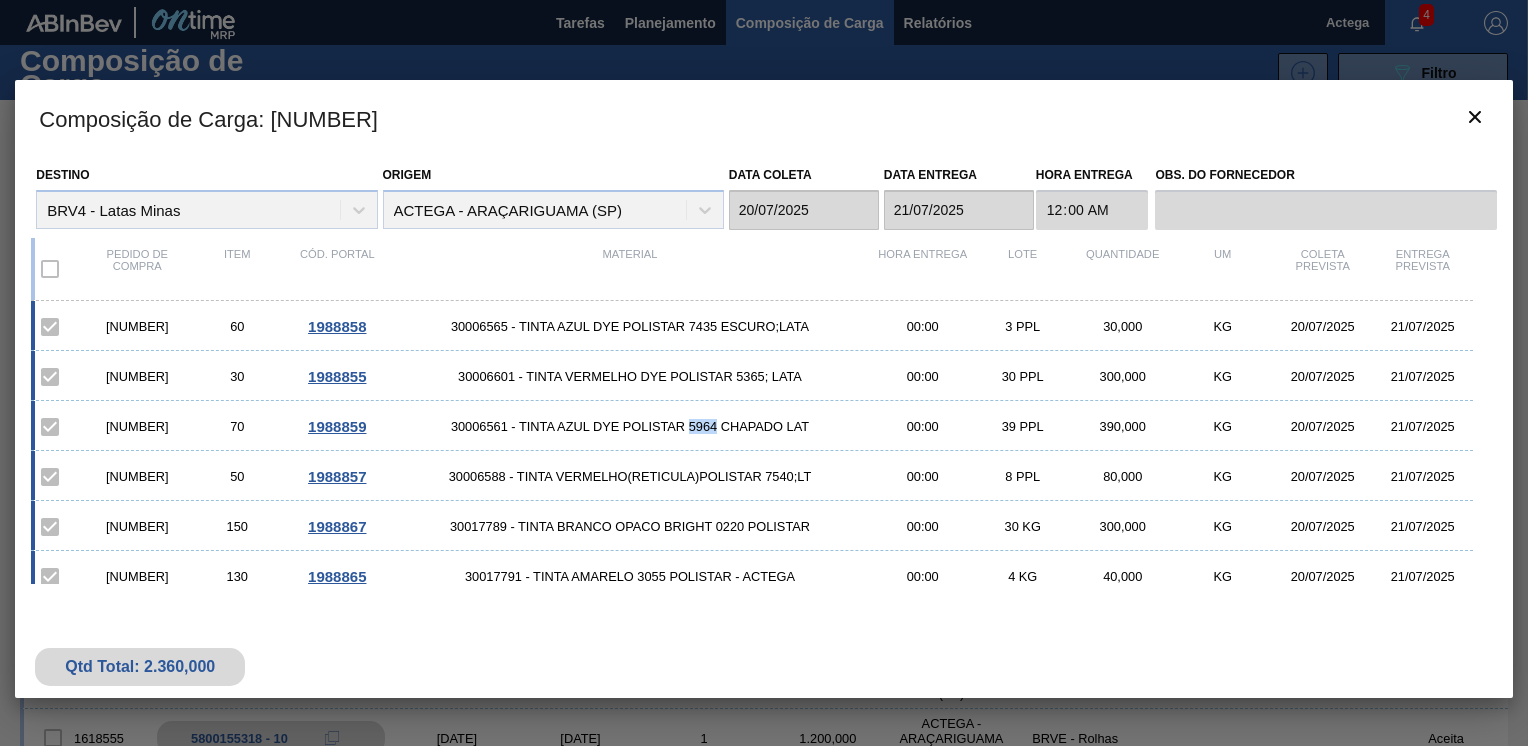 drag, startPoint x: 688, startPoint y: 424, endPoint x: 712, endPoint y: 427, distance: 24.186773 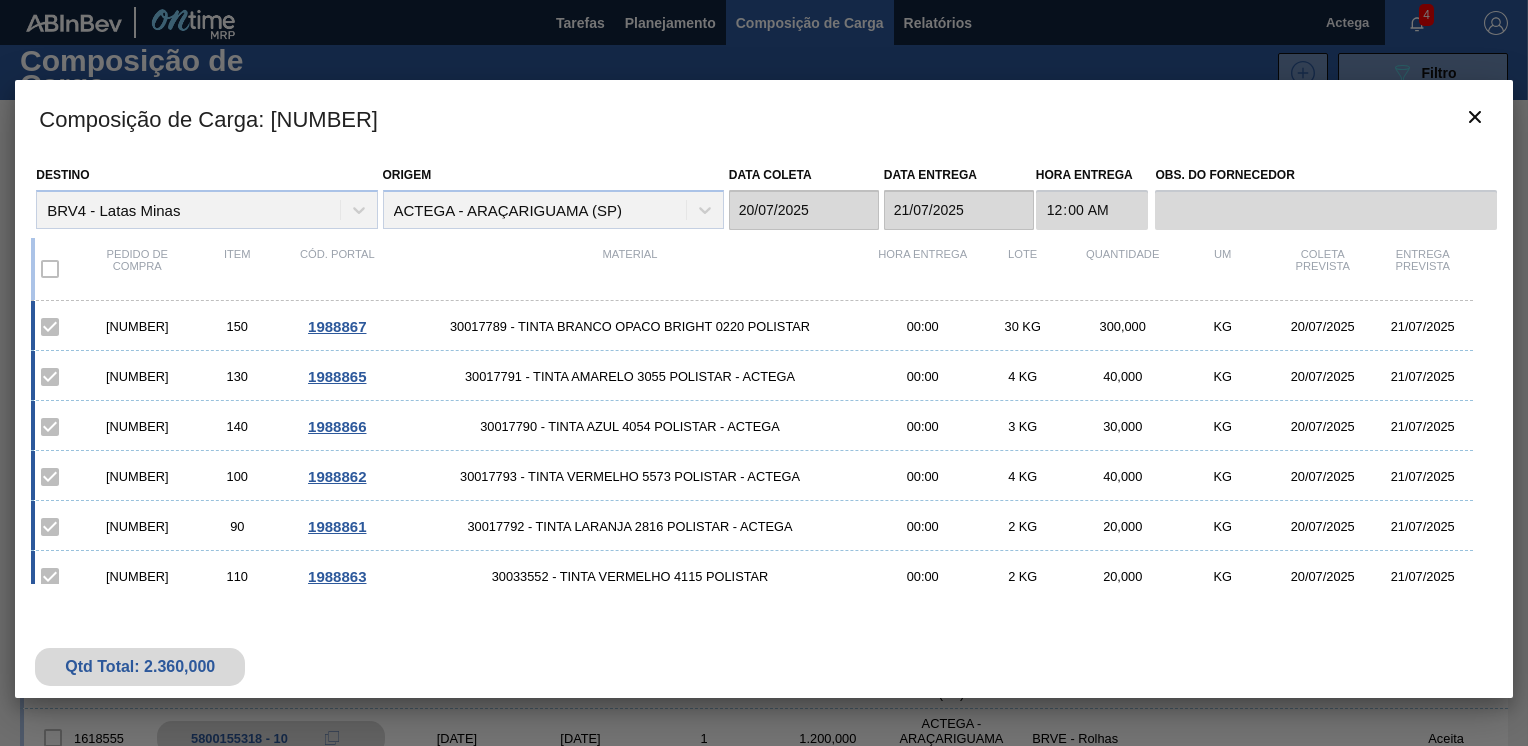 scroll, scrollTop: 300, scrollLeft: 0, axis: vertical 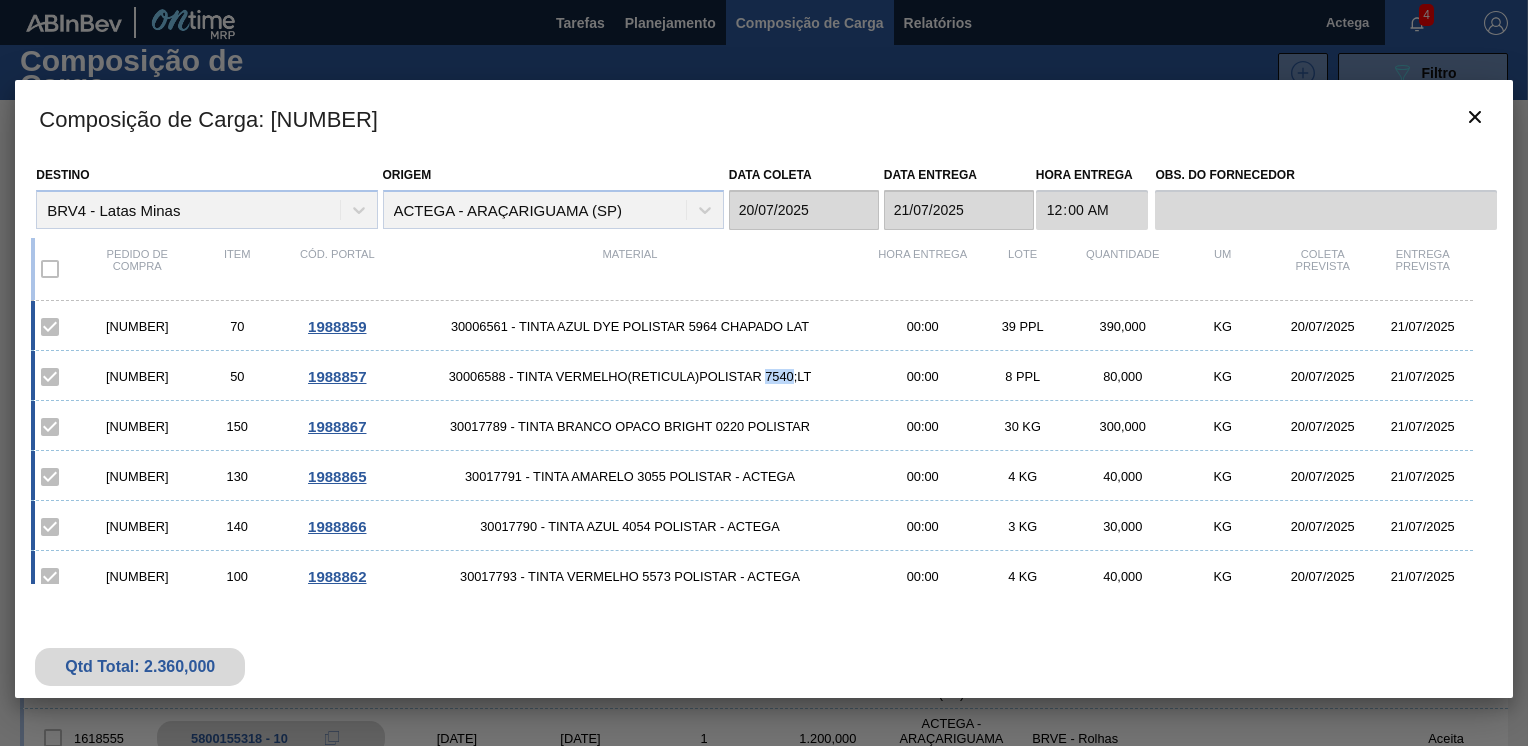 drag, startPoint x: 764, startPoint y: 376, endPoint x: 790, endPoint y: 382, distance: 26.683329 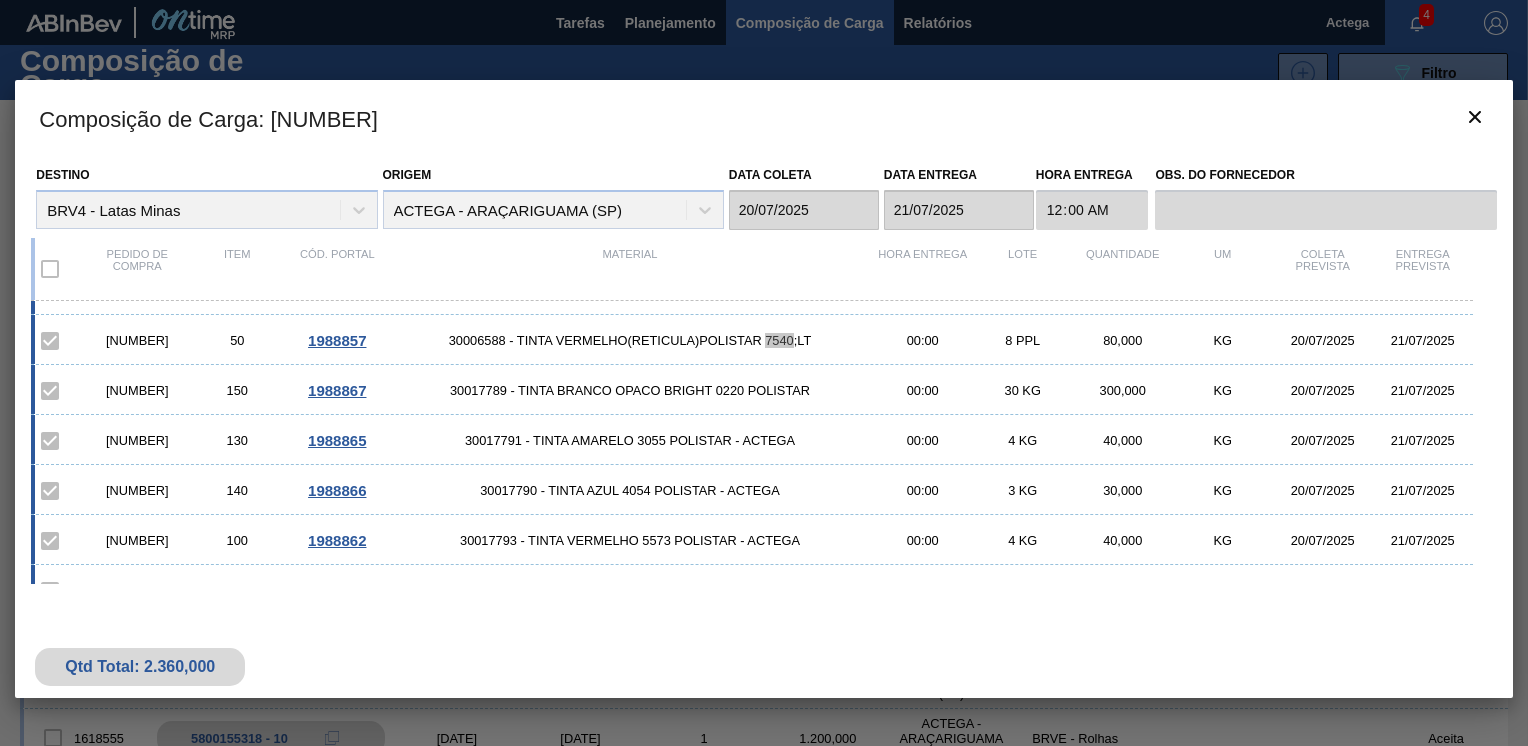 scroll, scrollTop: 266, scrollLeft: 0, axis: vertical 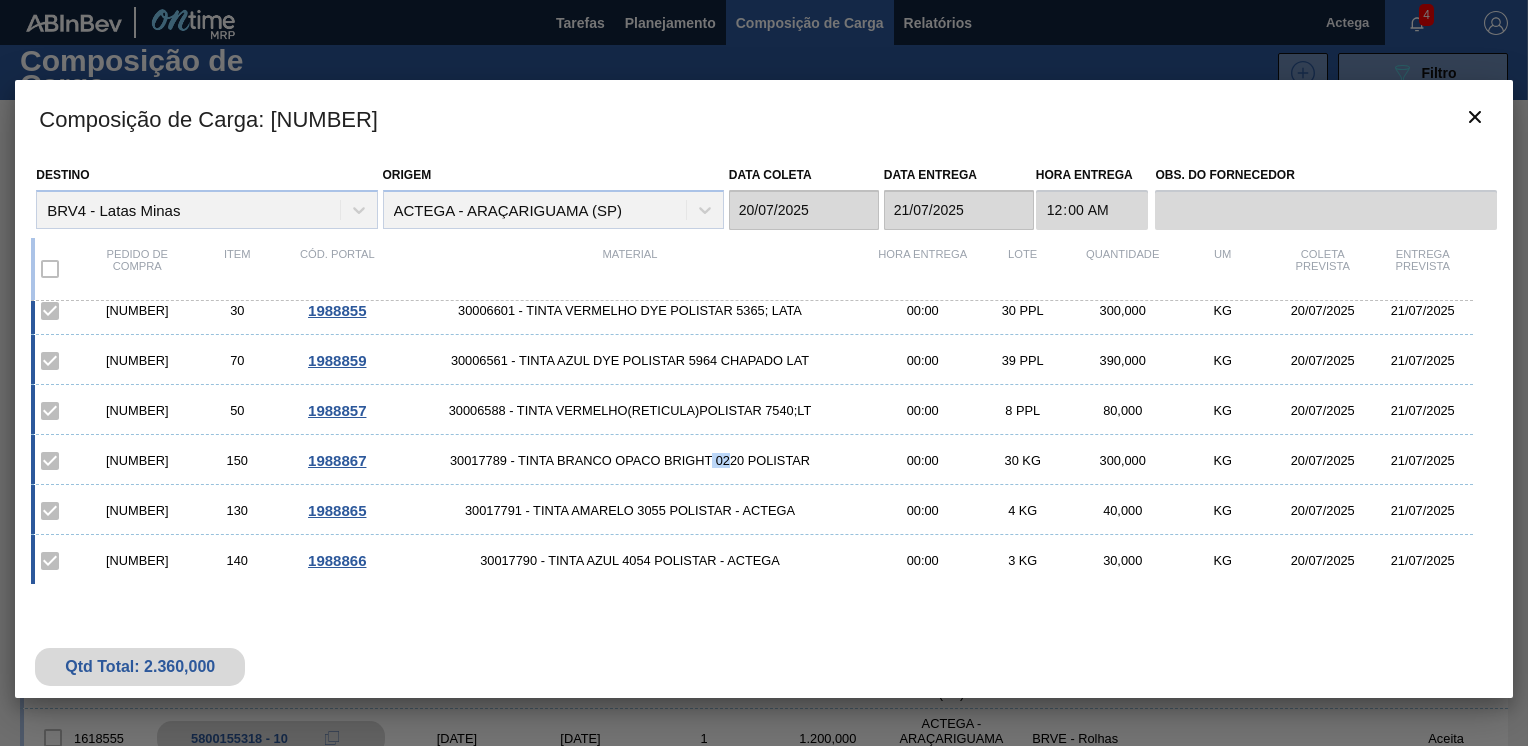 drag, startPoint x: 711, startPoint y: 461, endPoint x: 730, endPoint y: 462, distance: 19.026299 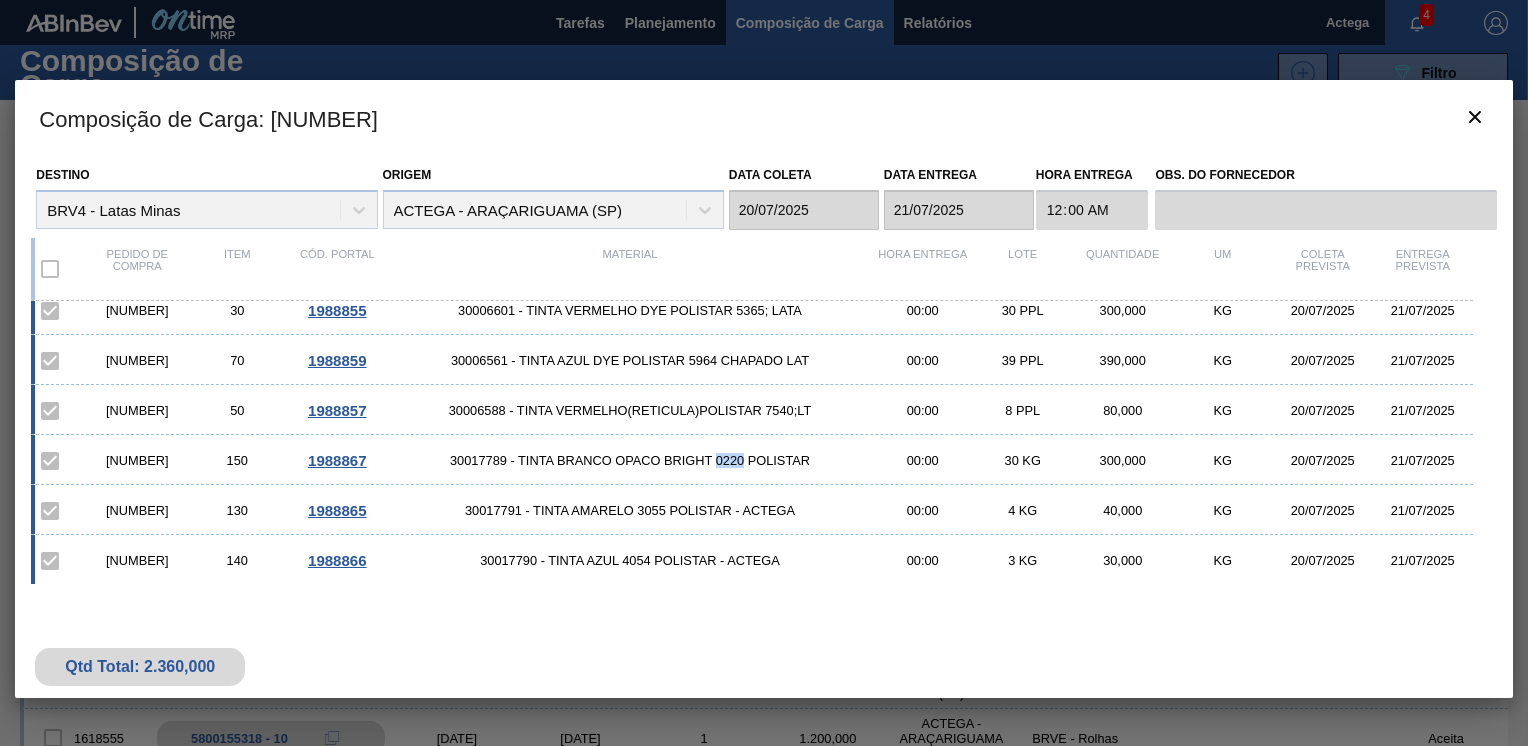 drag, startPoint x: 716, startPoint y: 461, endPoint x: 741, endPoint y: 465, distance: 25.317978 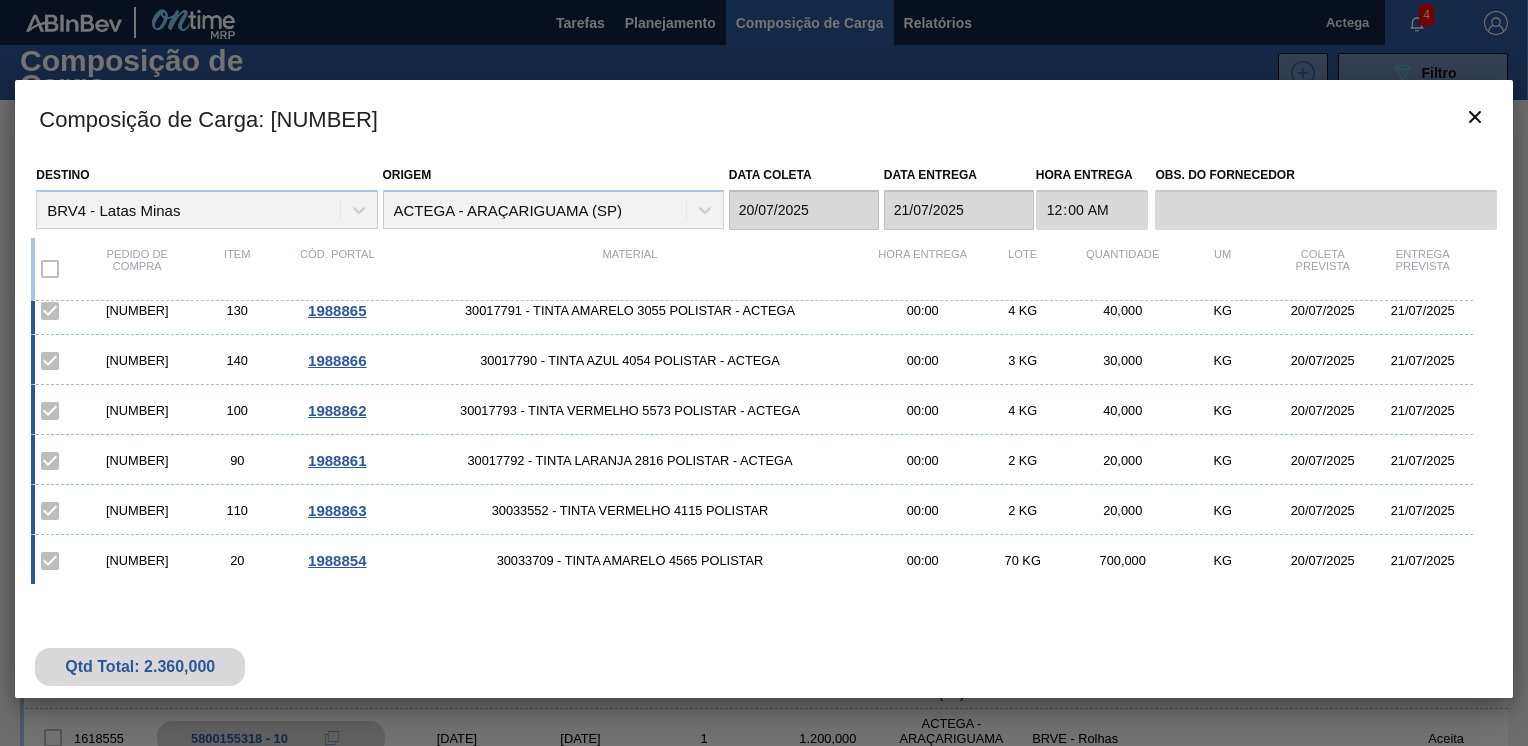 scroll, scrollTop: 366, scrollLeft: 0, axis: vertical 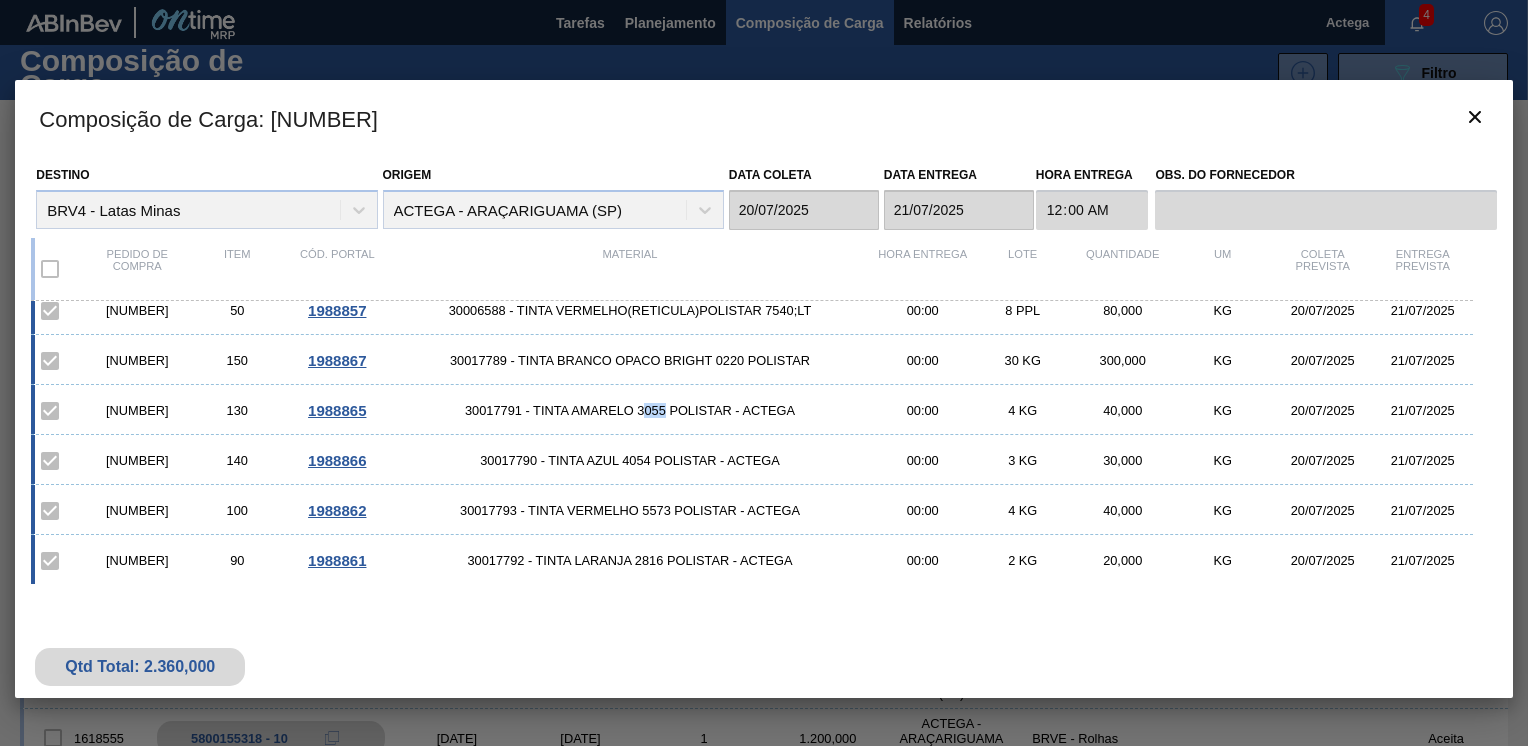 drag, startPoint x: 640, startPoint y: 411, endPoint x: 663, endPoint y: 415, distance: 23.345236 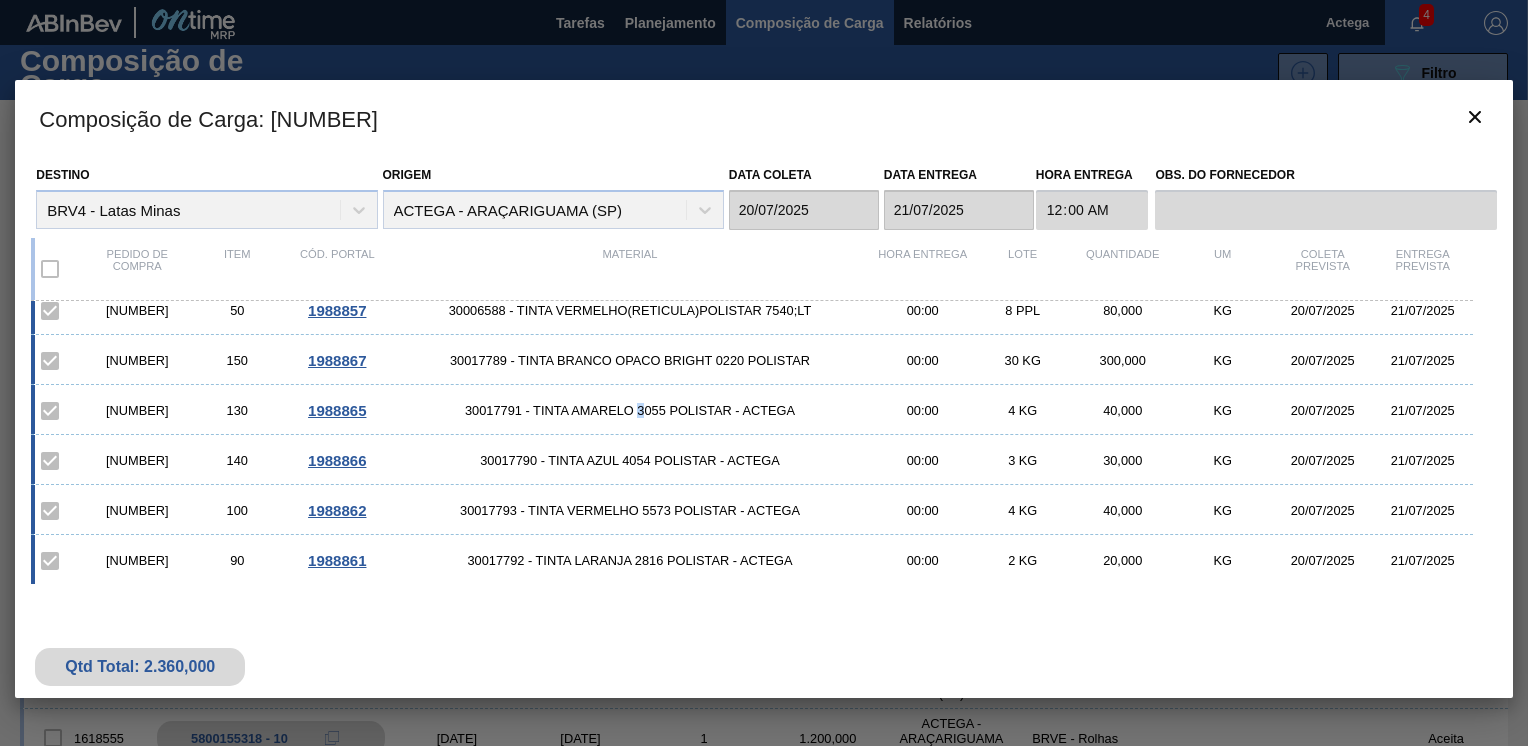 drag, startPoint x: 663, startPoint y: 415, endPoint x: 640, endPoint y: 432, distance: 28.600698 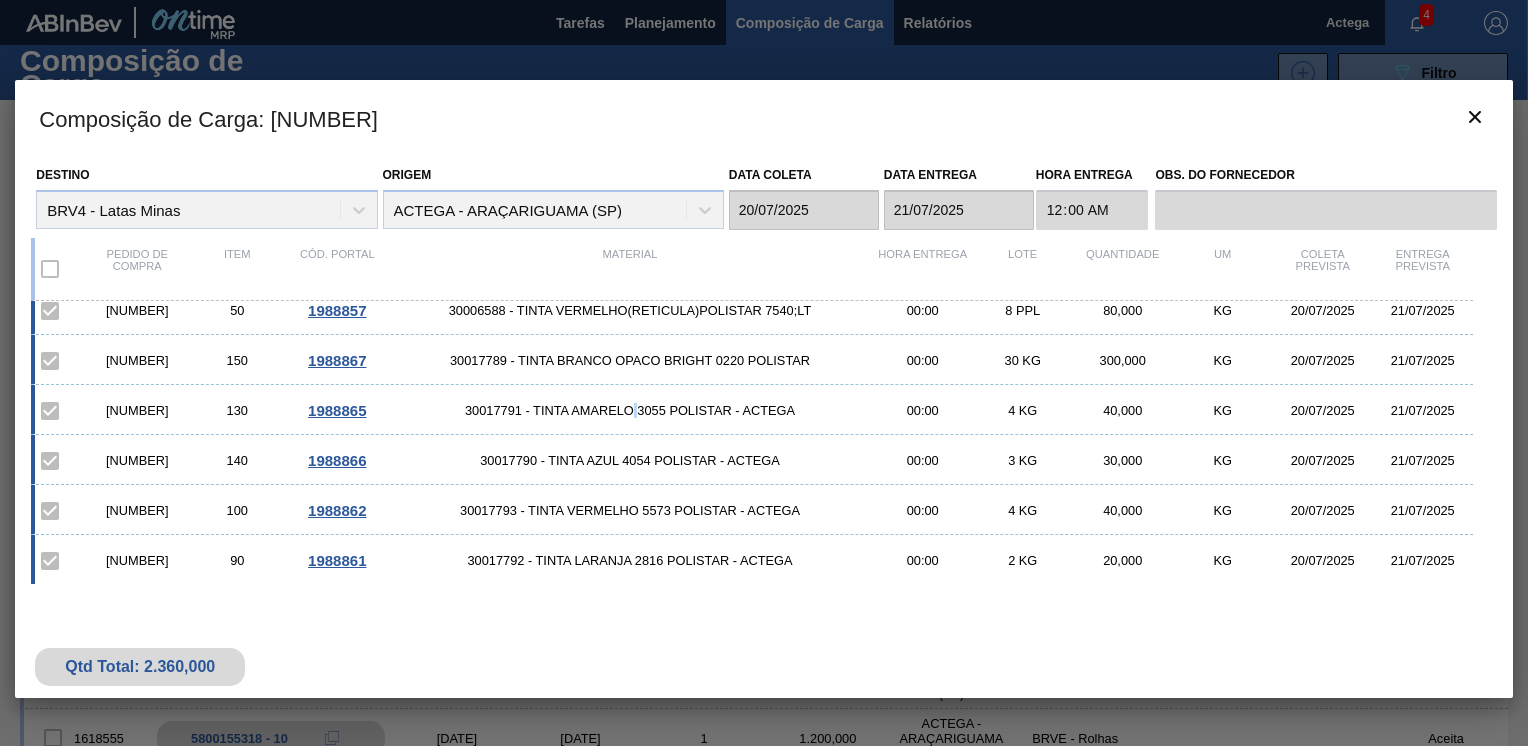 drag, startPoint x: 640, startPoint y: 432, endPoint x: 634, endPoint y: 415, distance: 18.027756 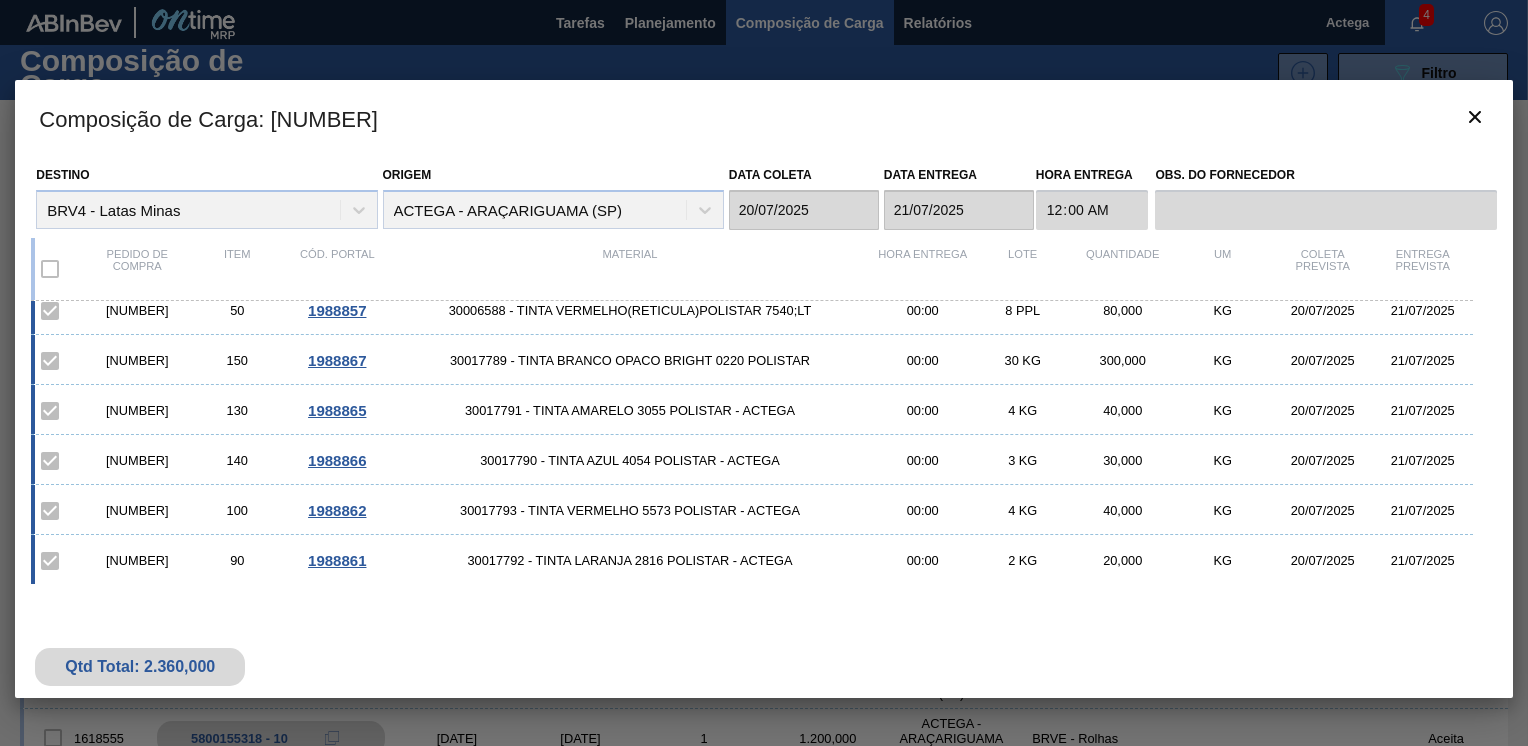 click on "[NUMBER] 140 [NUMBER] [NUMBER] - TINTA AZUL 4054 POLISTAR - ACTEGA 00:00 3 KG 30,000 KG [DATE] [DATE]" at bounding box center [751, 460] 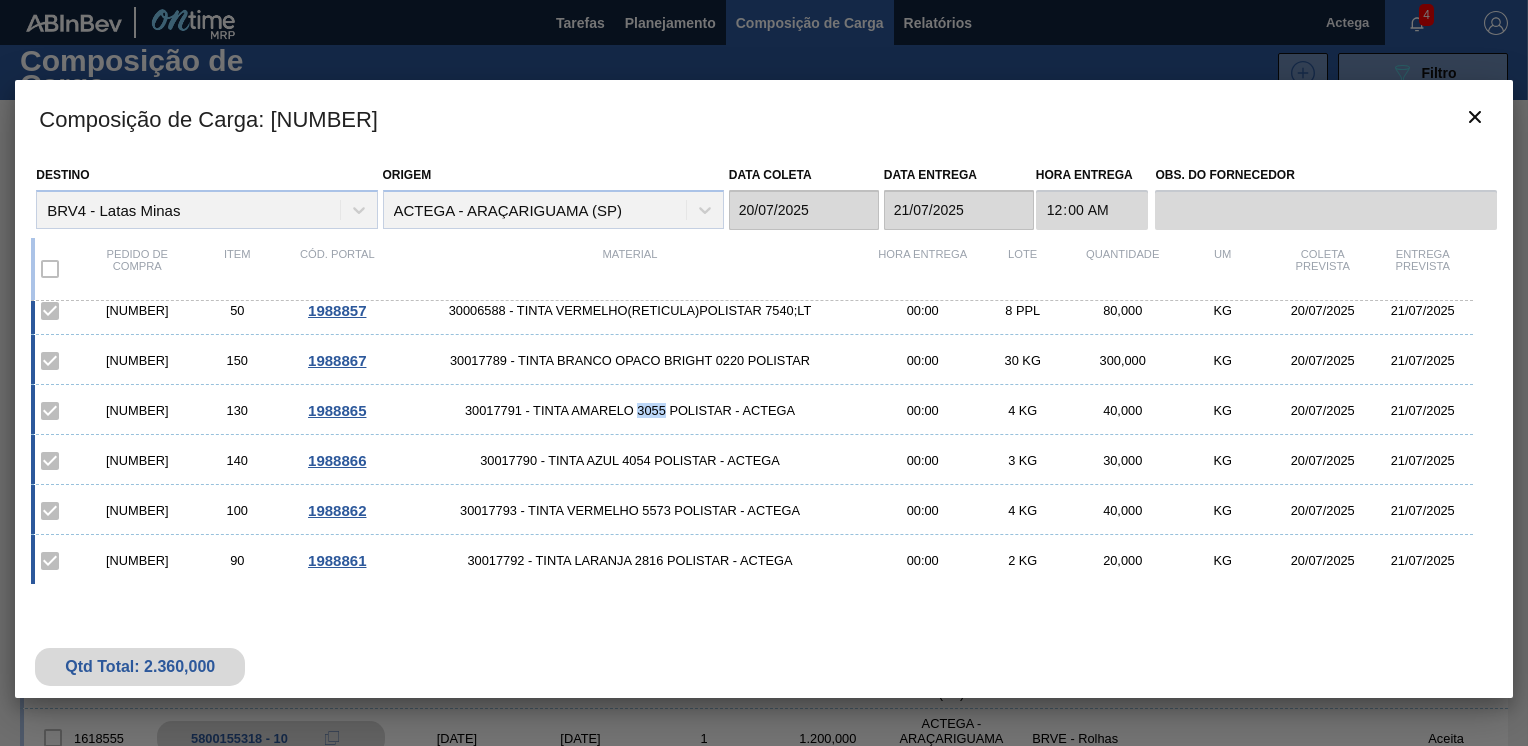 drag, startPoint x: 638, startPoint y: 409, endPoint x: 664, endPoint y: 417, distance: 27.202942 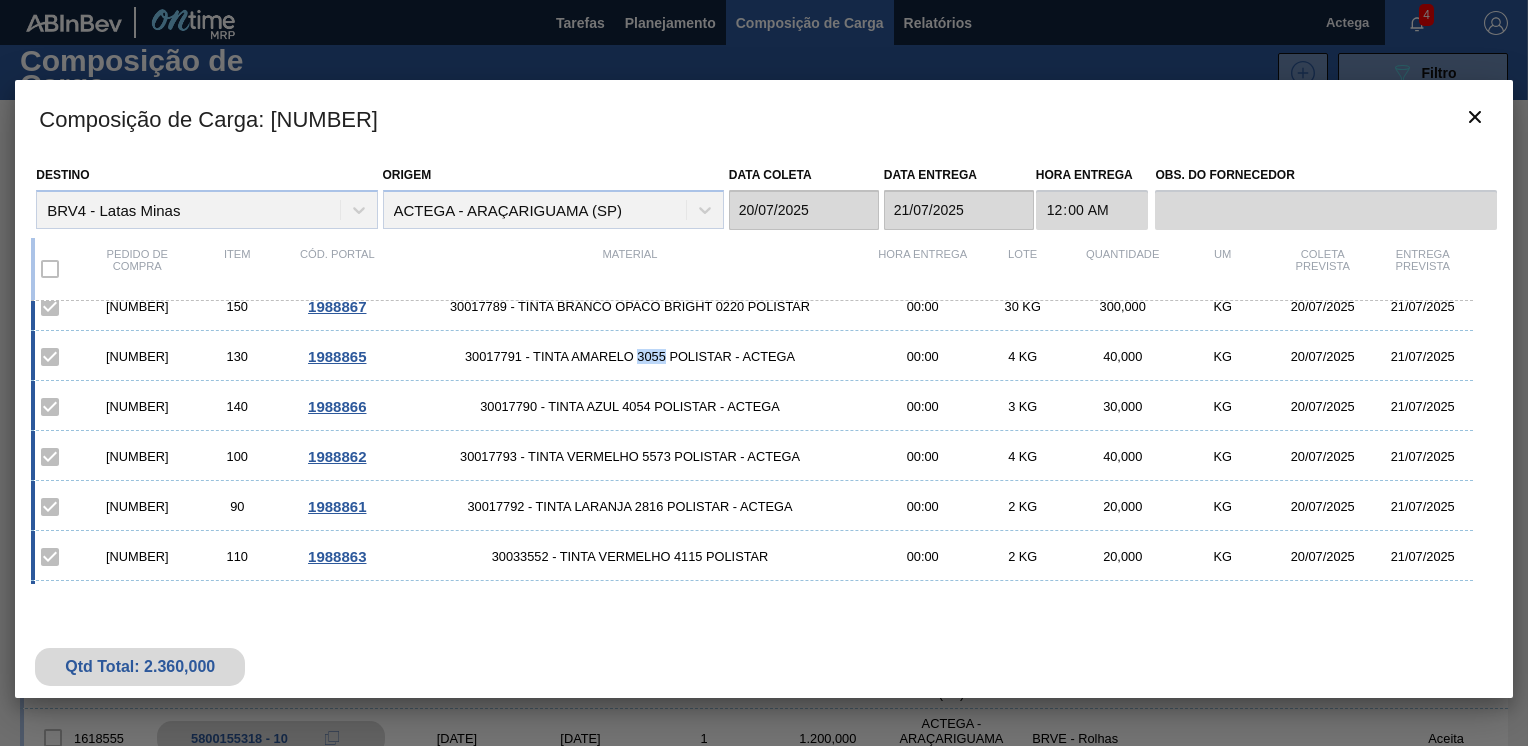 scroll, scrollTop: 466, scrollLeft: 0, axis: vertical 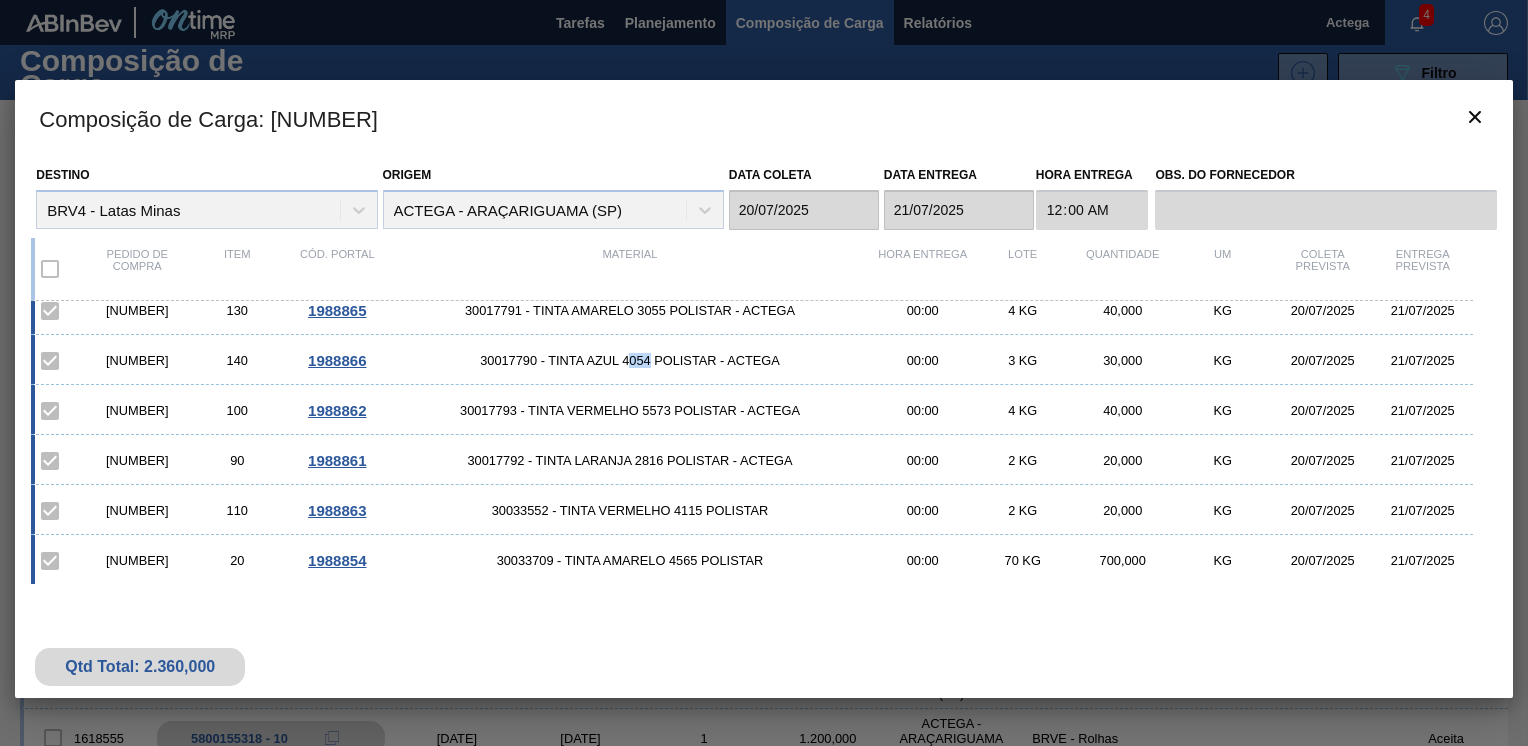 drag, startPoint x: 625, startPoint y: 359, endPoint x: 648, endPoint y: 362, distance: 23.194826 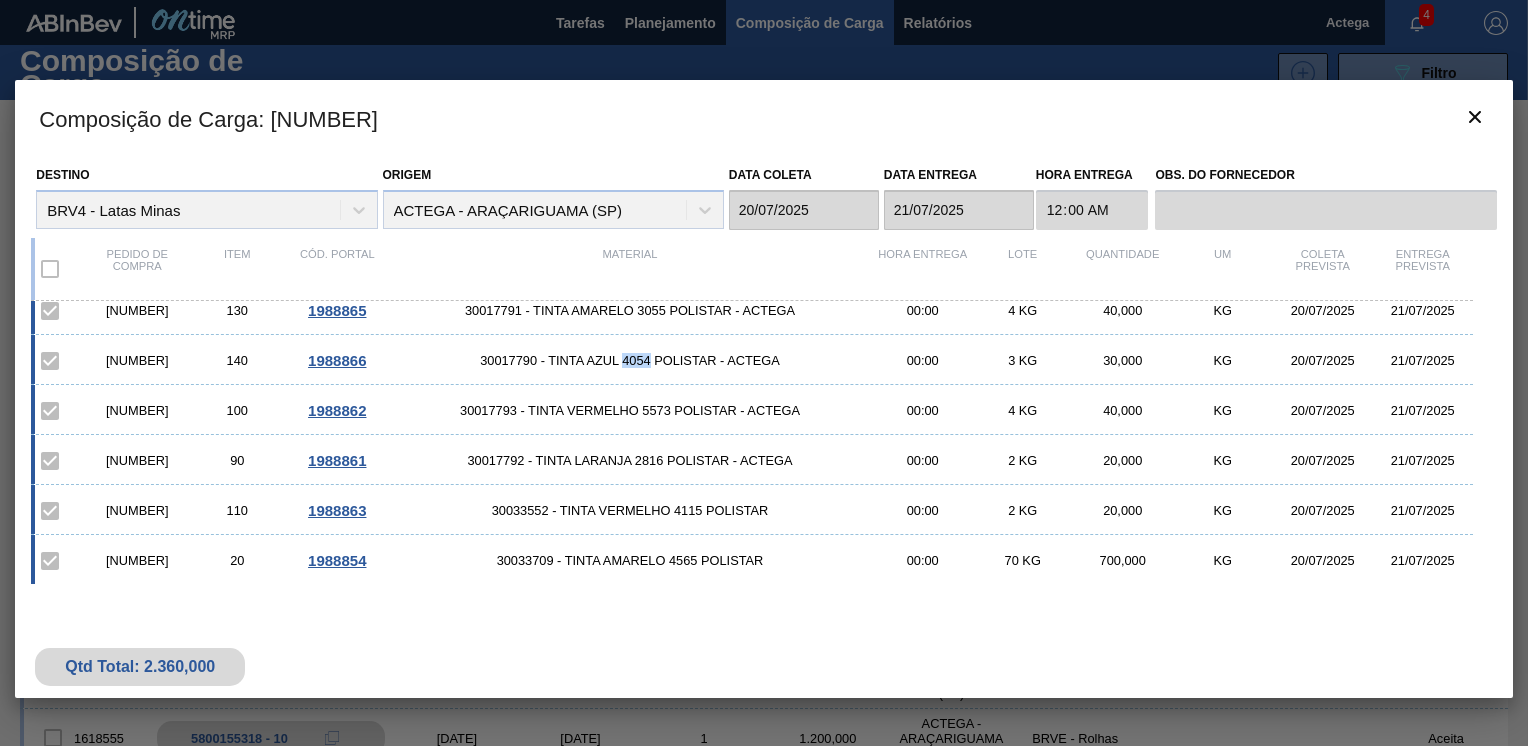 drag, startPoint x: 623, startPoint y: 359, endPoint x: 649, endPoint y: 364, distance: 26.476404 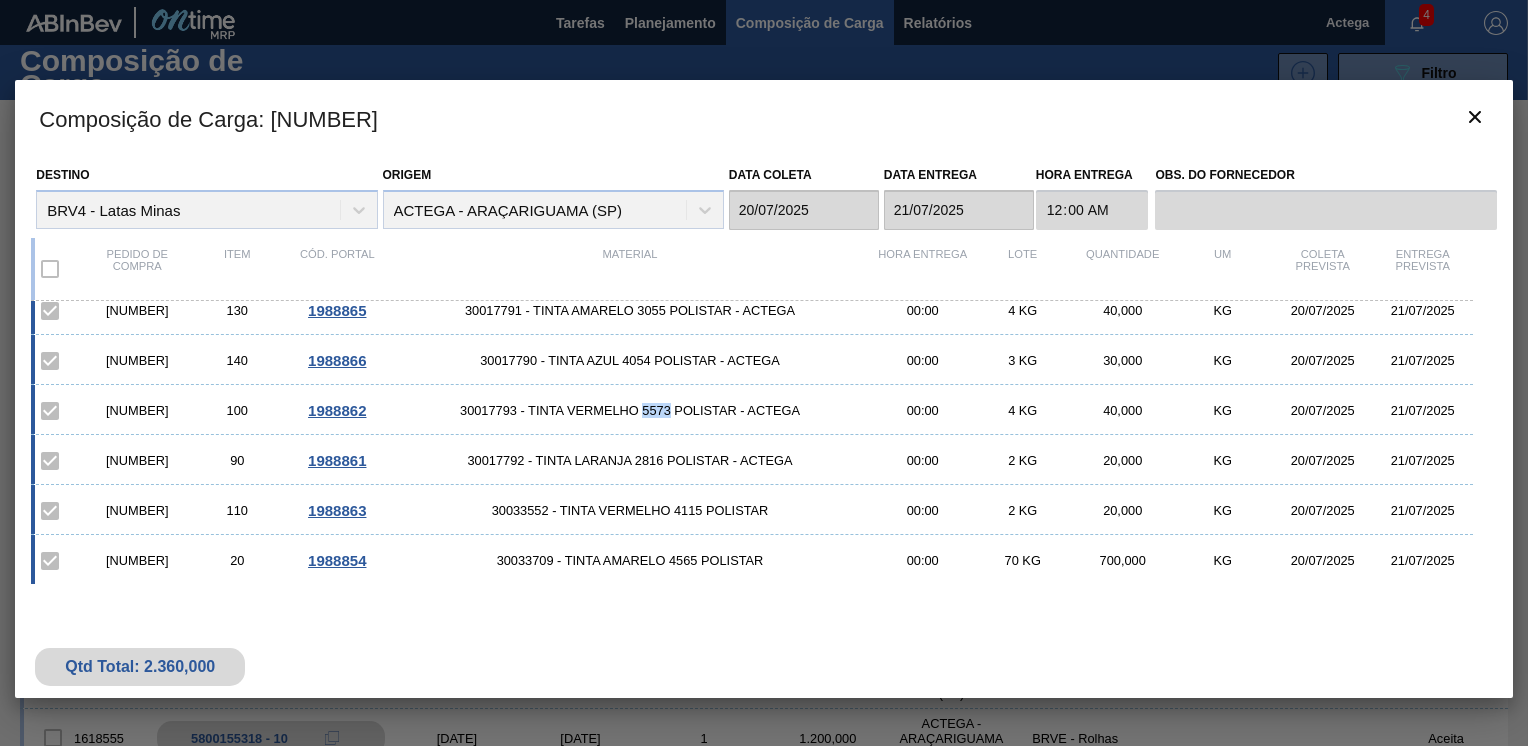drag, startPoint x: 640, startPoint y: 409, endPoint x: 668, endPoint y: 412, distance: 28.160255 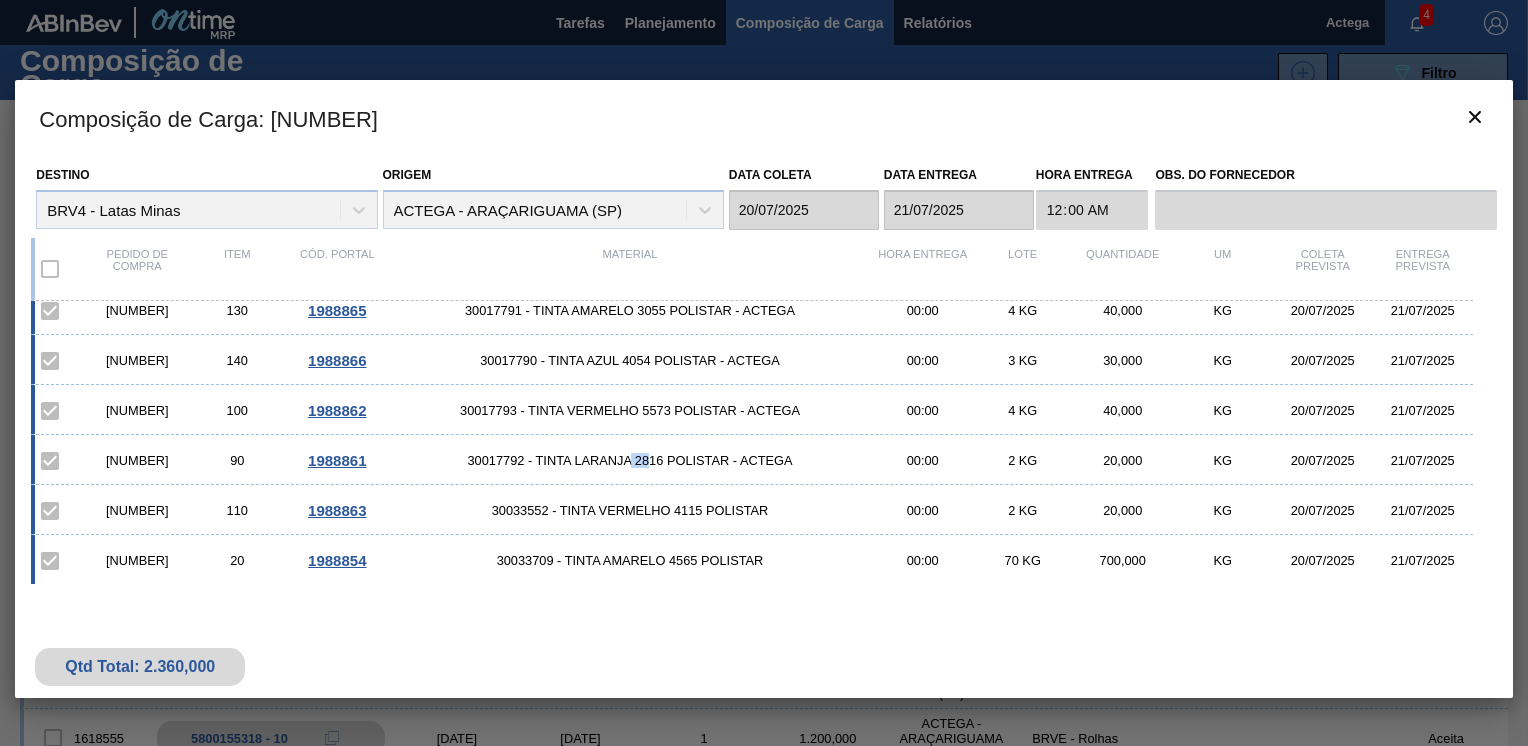 drag, startPoint x: 630, startPoint y: 454, endPoint x: 651, endPoint y: 464, distance: 23.259407 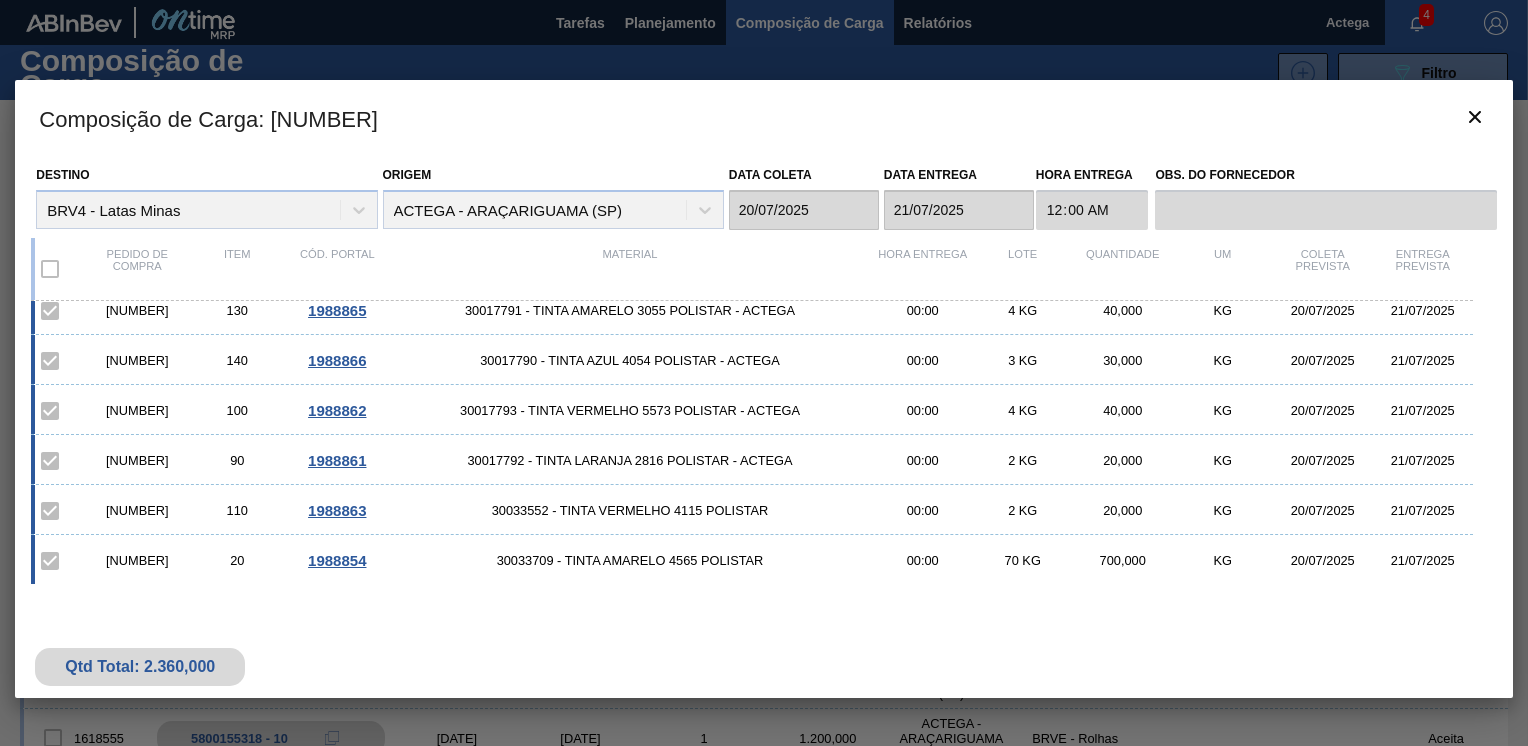 drag, startPoint x: 651, startPoint y: 464, endPoint x: 653, endPoint y: 478, distance: 14.142136 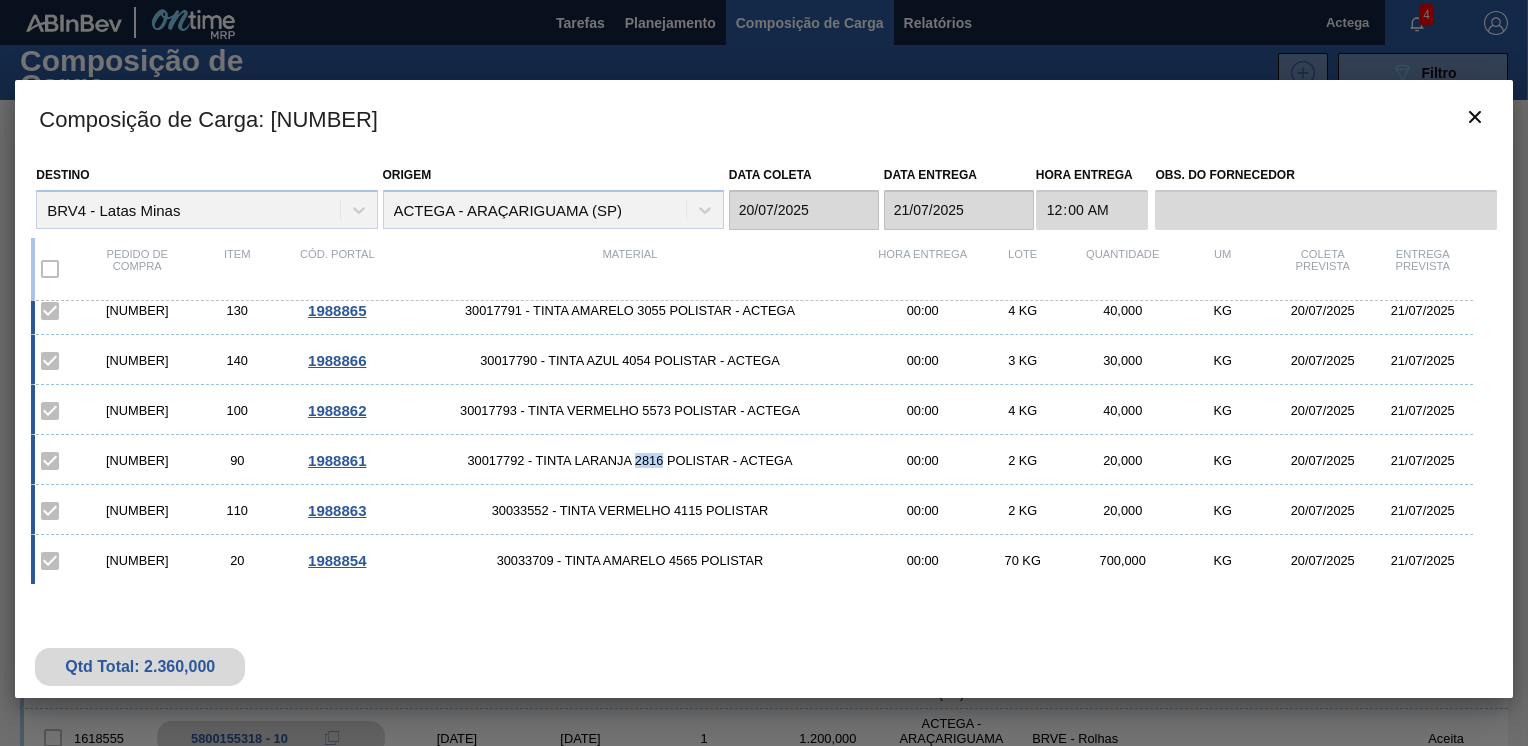 drag, startPoint x: 636, startPoint y: 460, endPoint x: 661, endPoint y: 466, distance: 25.70992 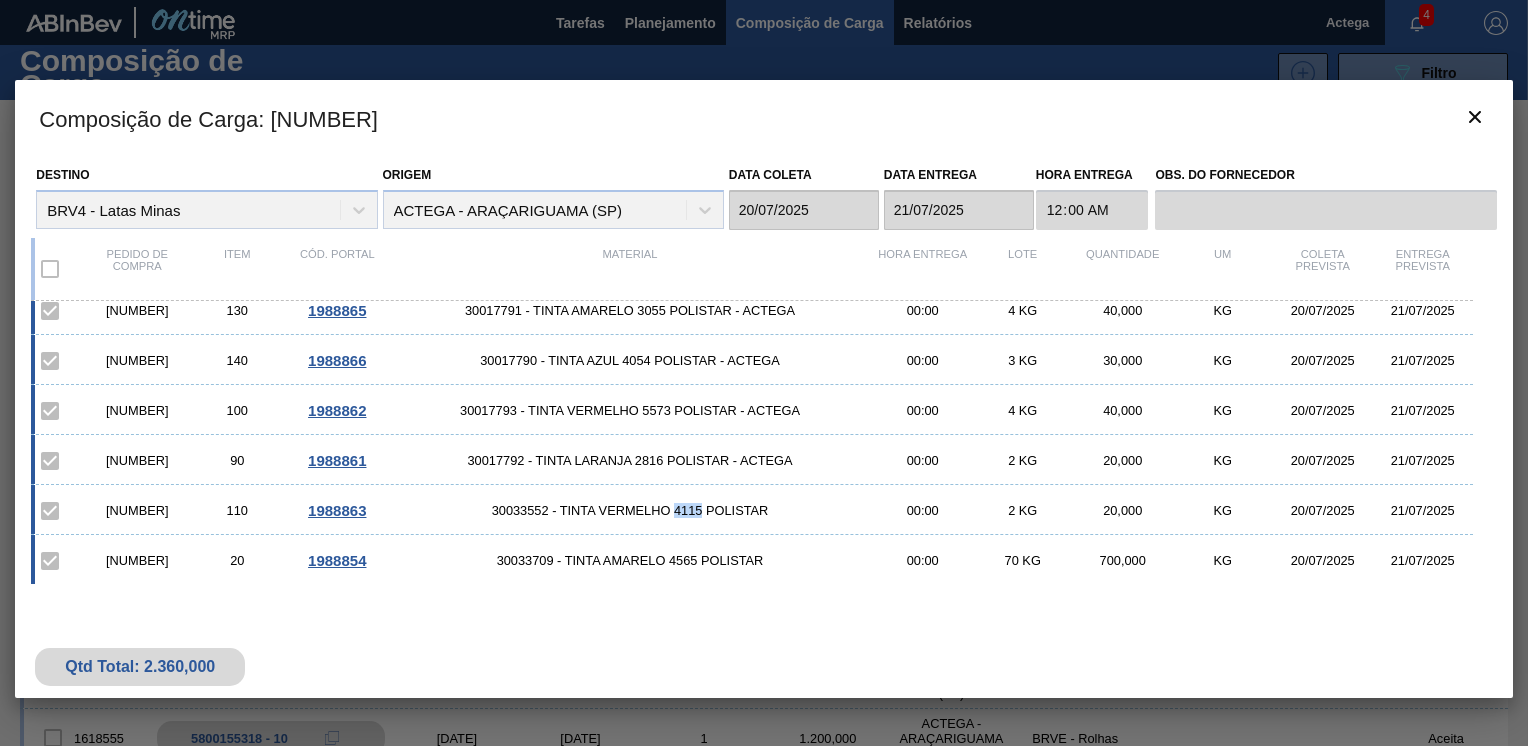 drag, startPoint x: 672, startPoint y: 508, endPoint x: 697, endPoint y: 514, distance: 25.70992 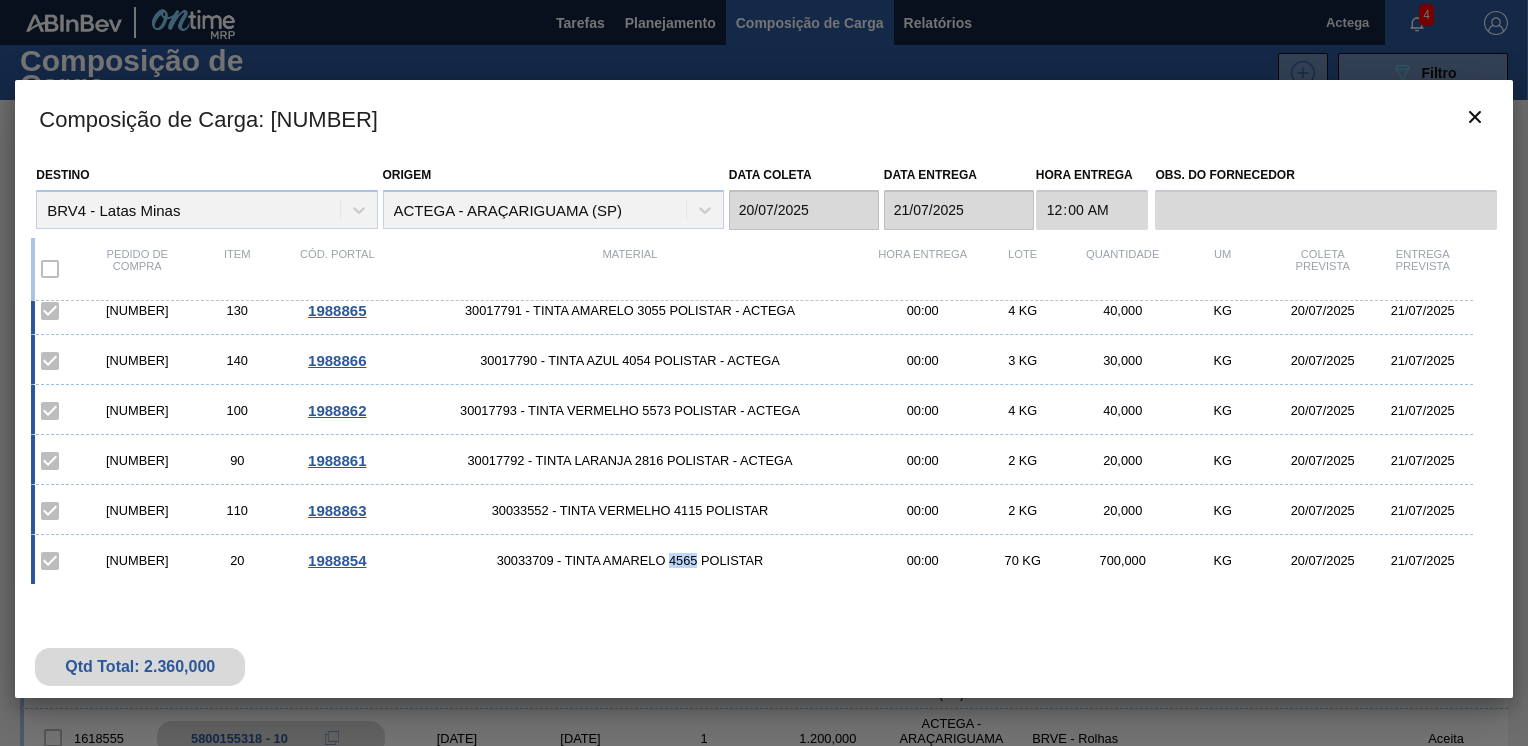 drag, startPoint x: 668, startPoint y: 563, endPoint x: 696, endPoint y: 566, distance: 28.160255 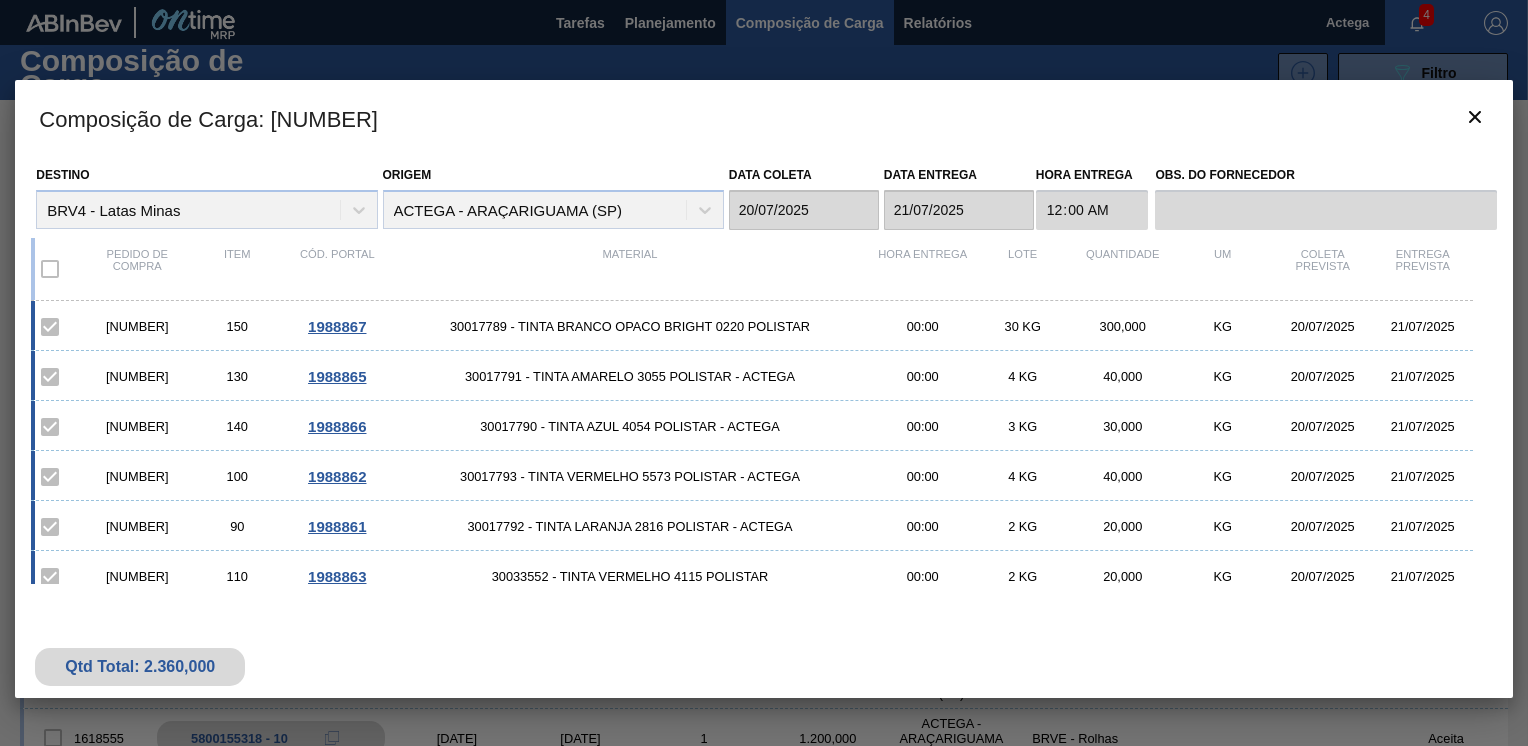 scroll, scrollTop: 466, scrollLeft: 0, axis: vertical 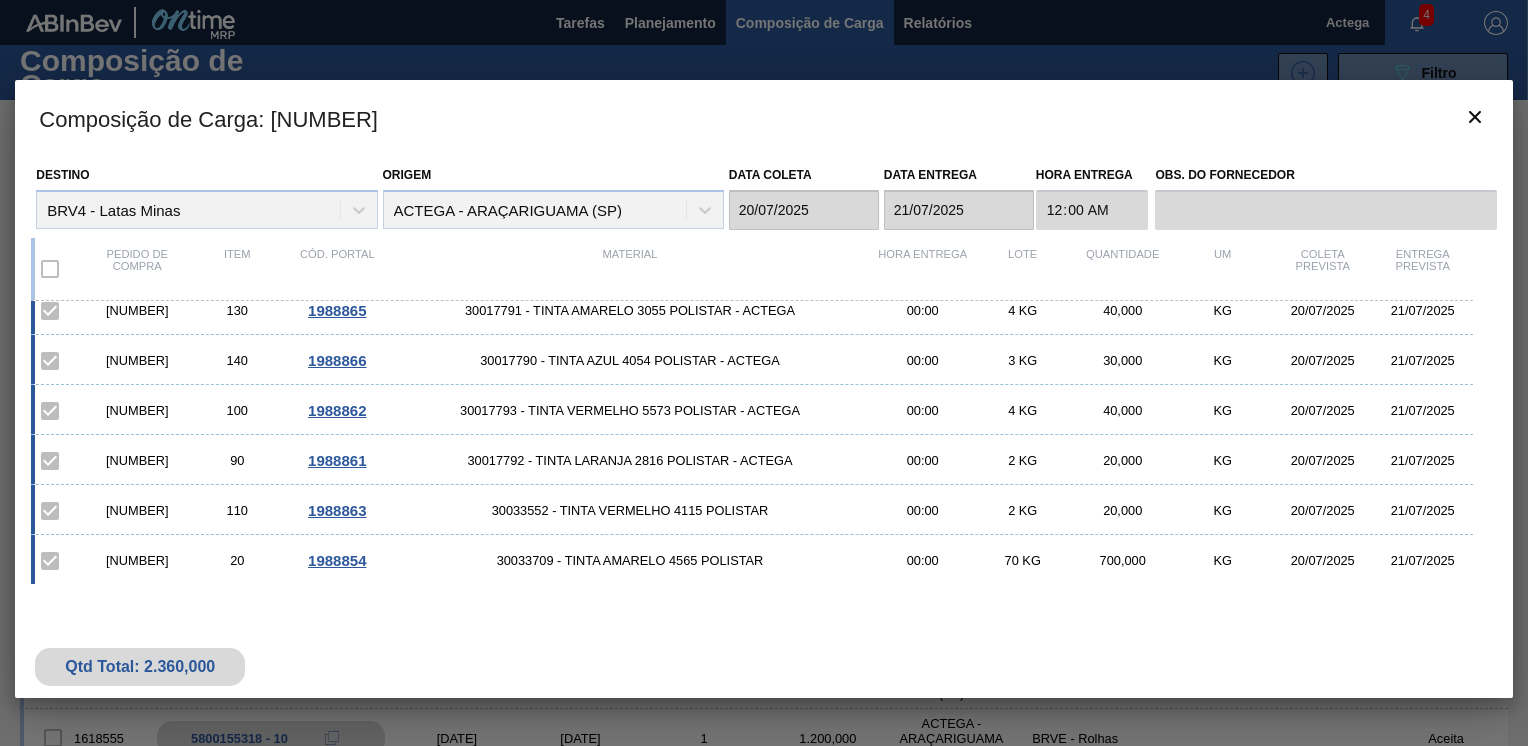 click on "[NUMBER]" at bounding box center (137, 360) 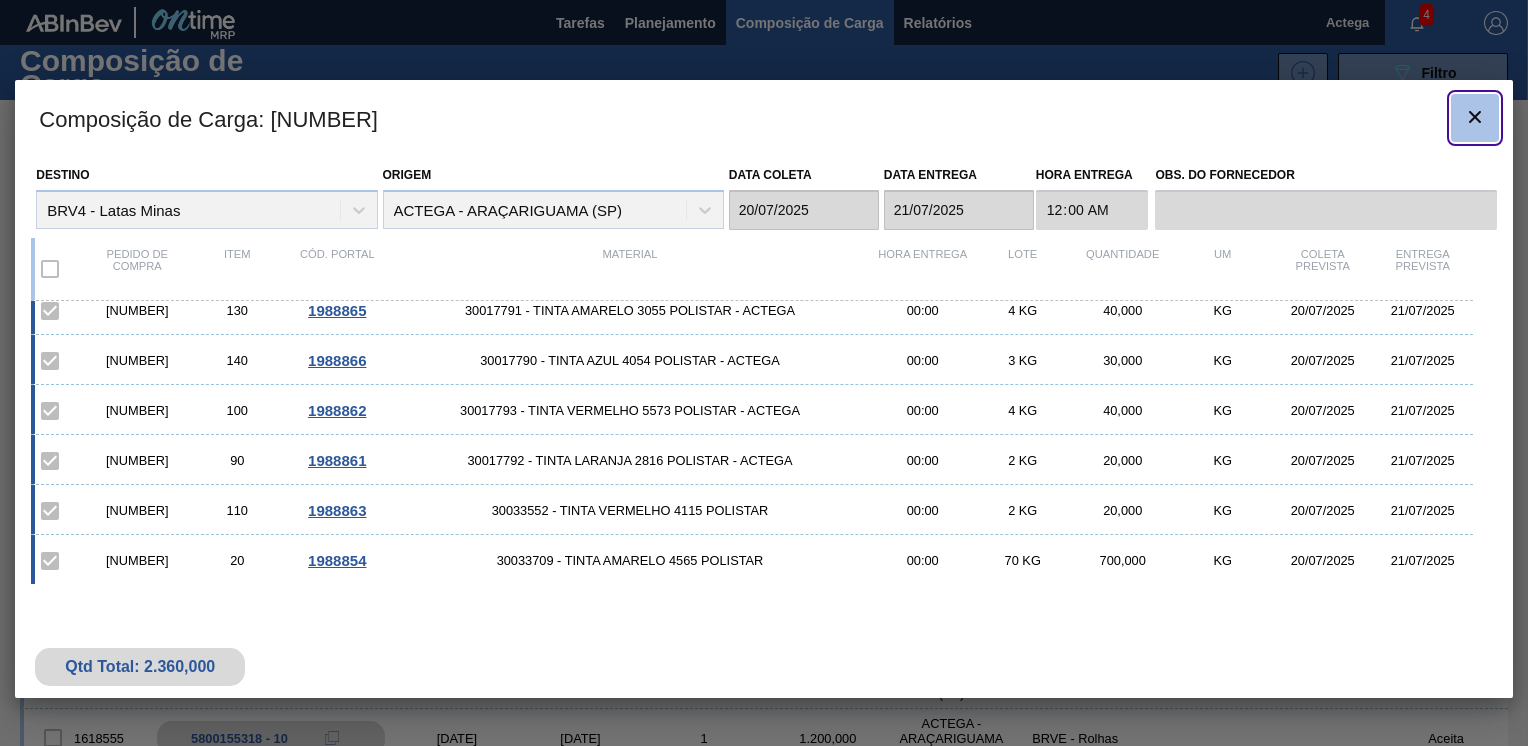 click 